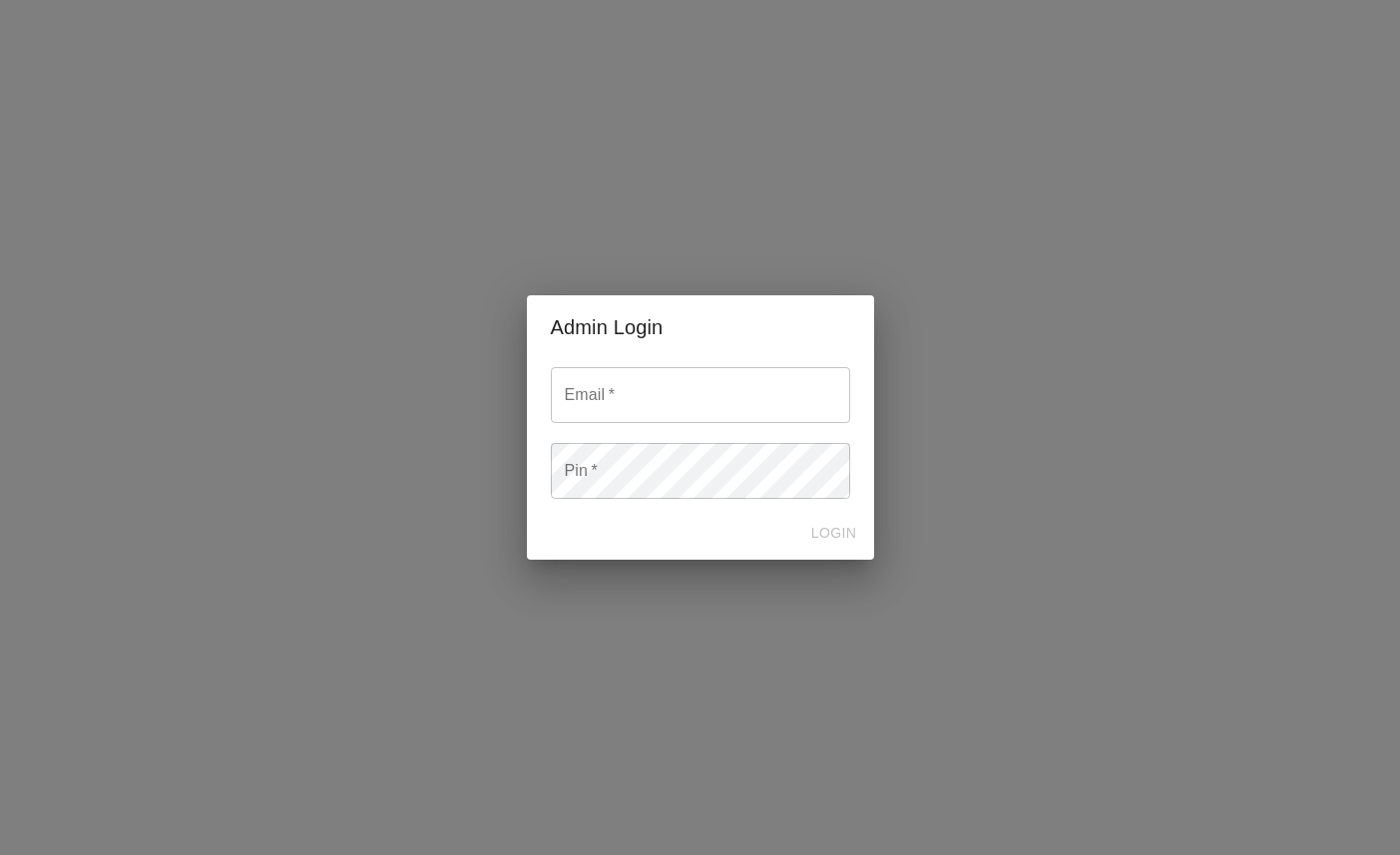 scroll, scrollTop: 0, scrollLeft: 0, axis: both 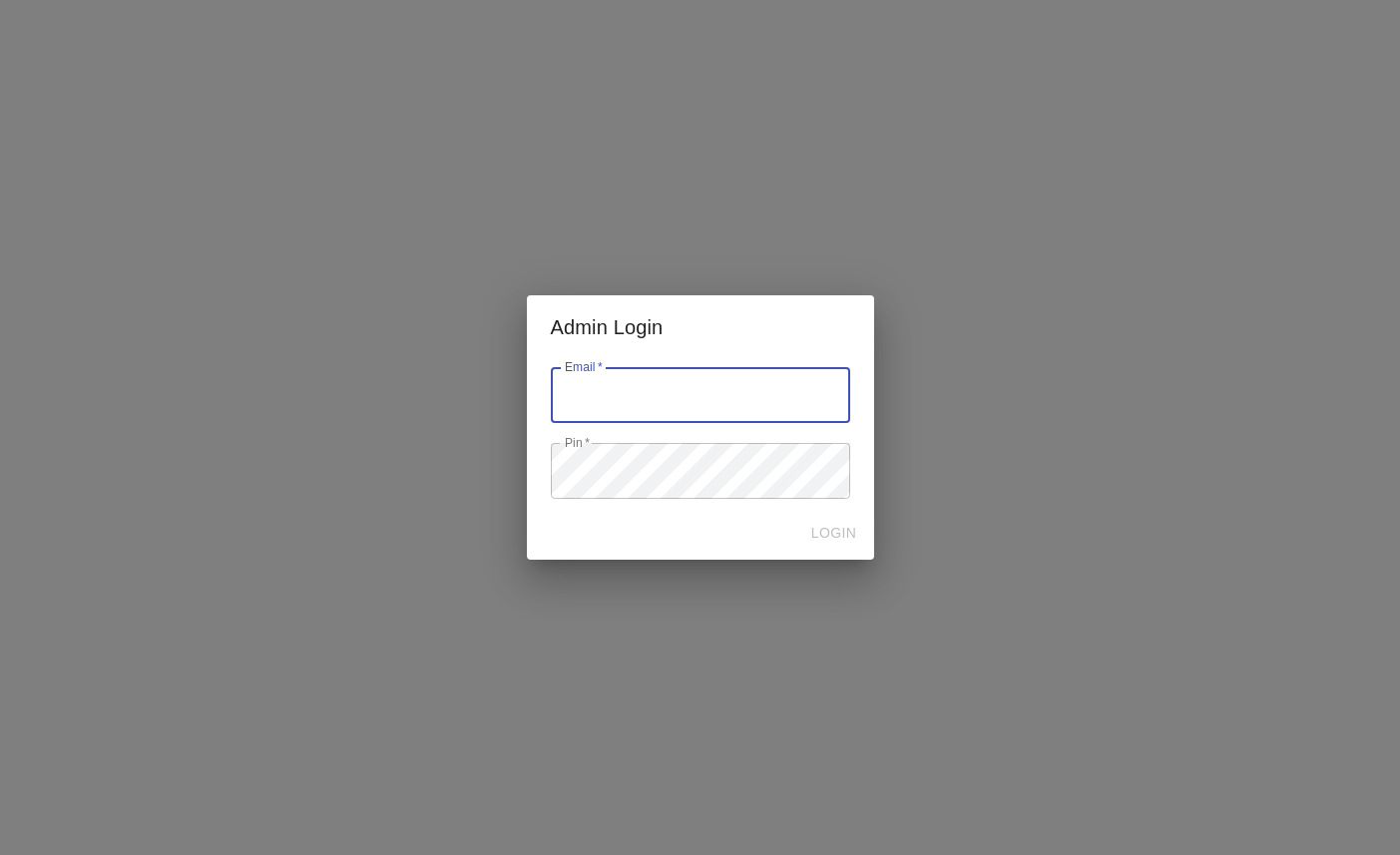 type on "[EMAIL]" 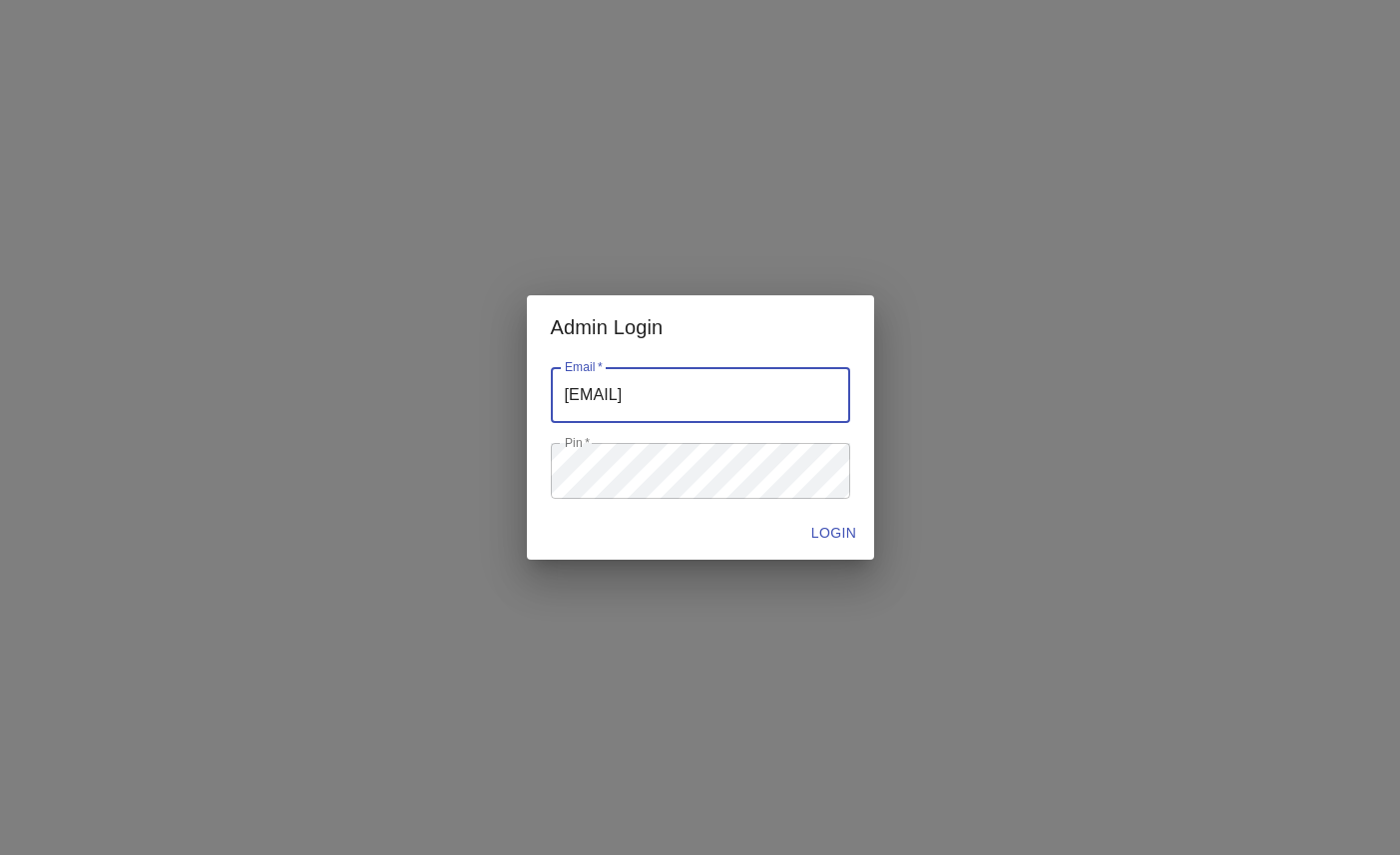 click at bounding box center (700, 395) 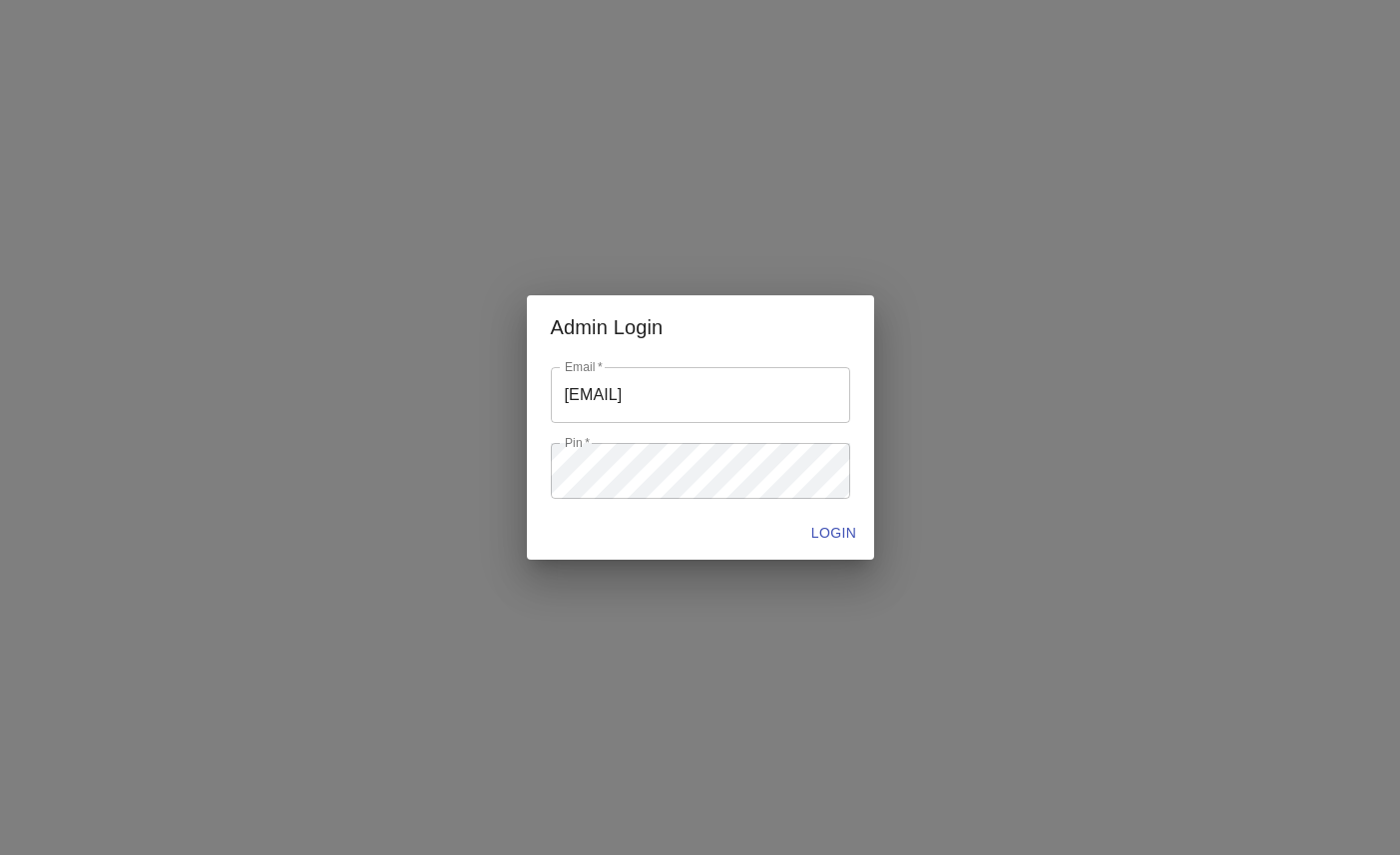 click on "LOGIN" at bounding box center (834, 533) 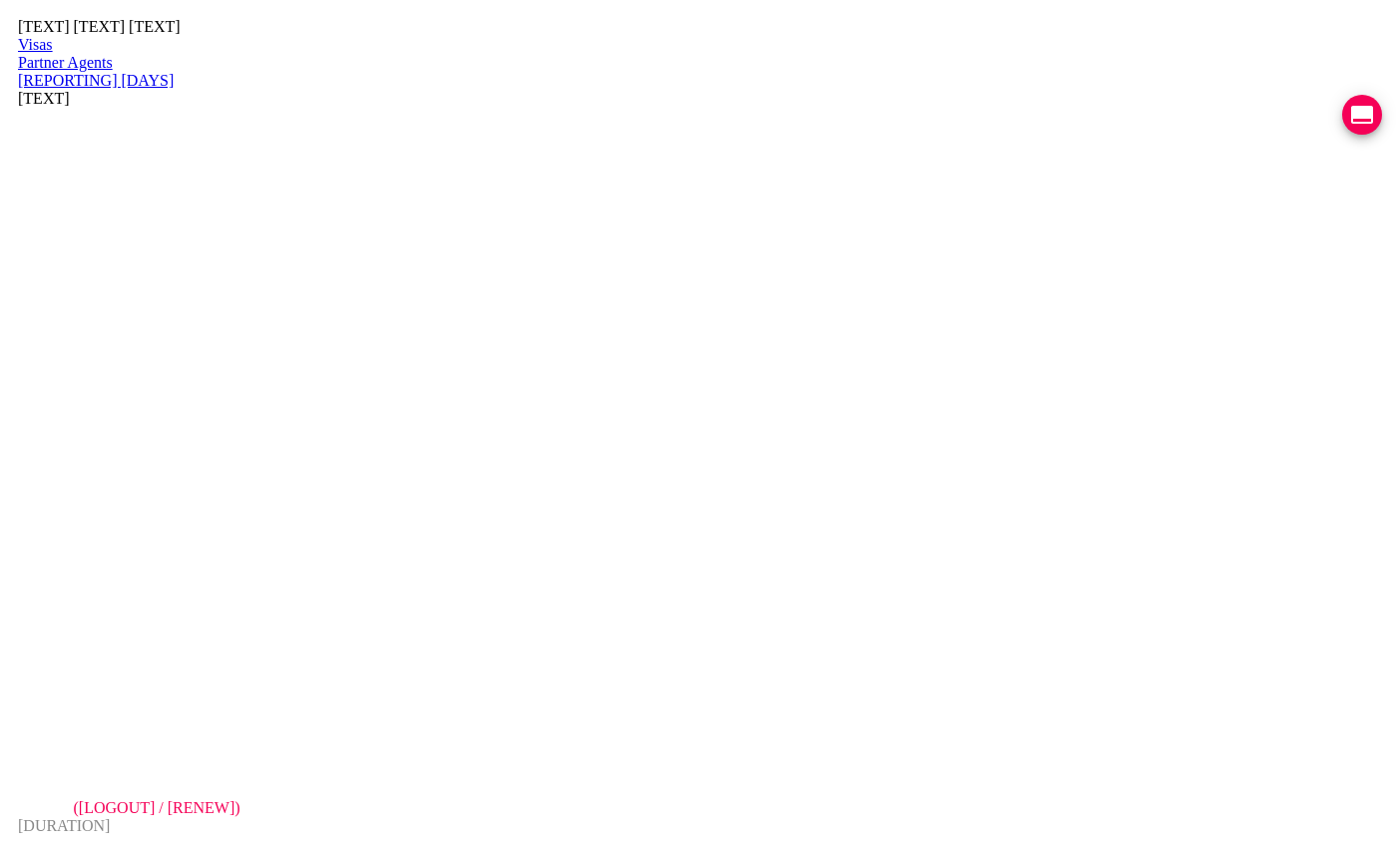 scroll, scrollTop: 0, scrollLeft: 0, axis: both 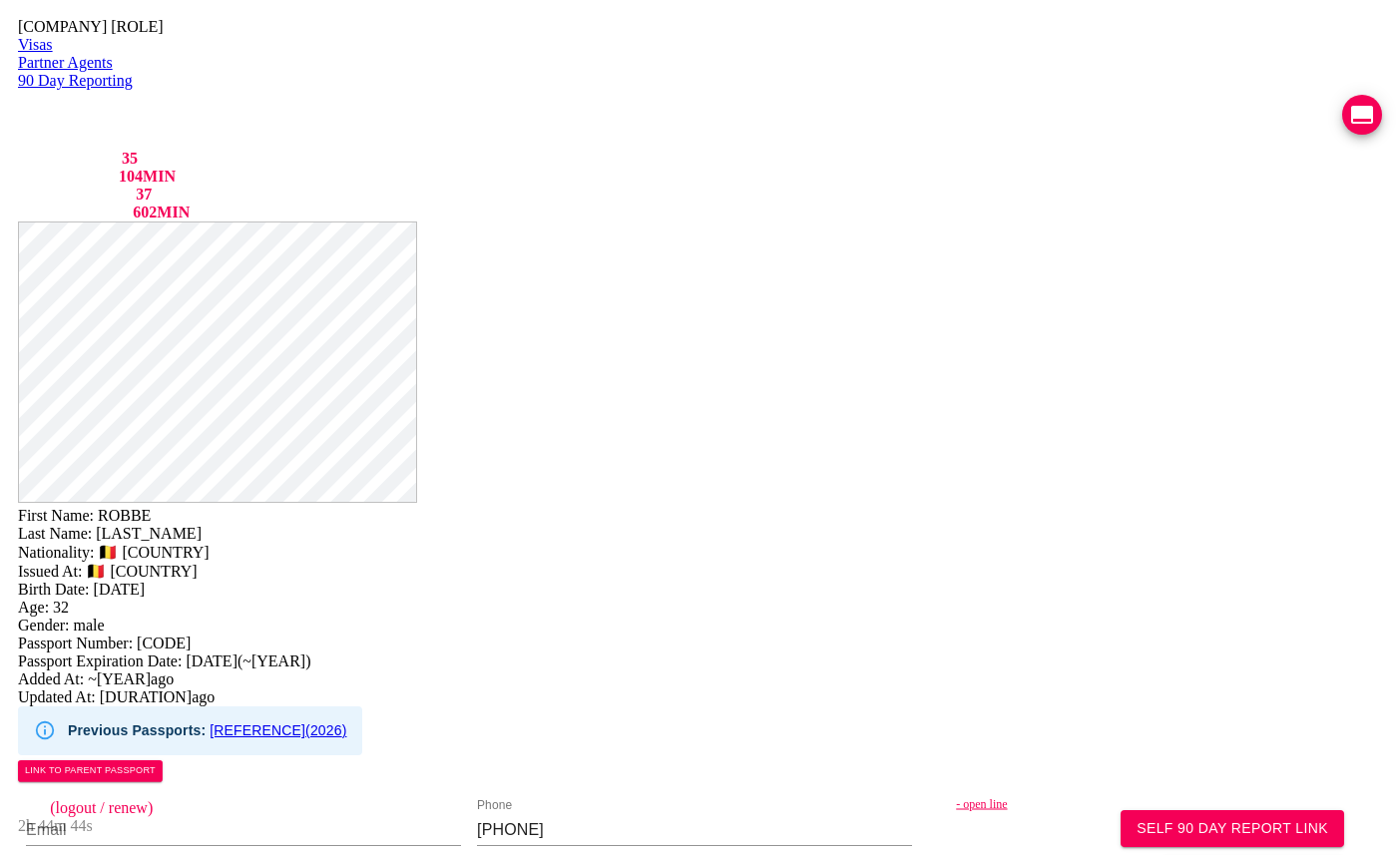 click on "VIEW TIMELINE" at bounding box center [142, 1645] 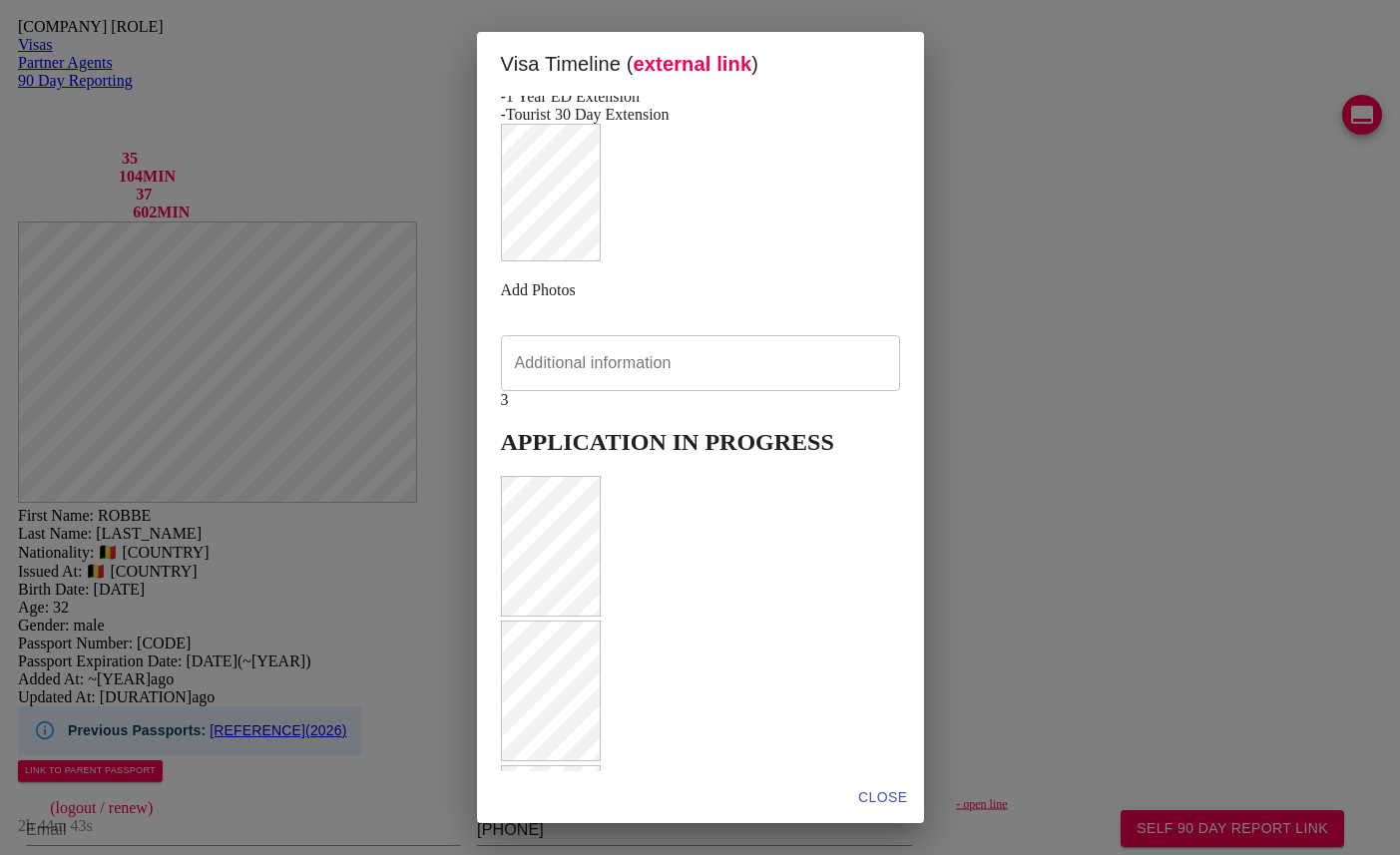 scroll, scrollTop: 375, scrollLeft: 0, axis: vertical 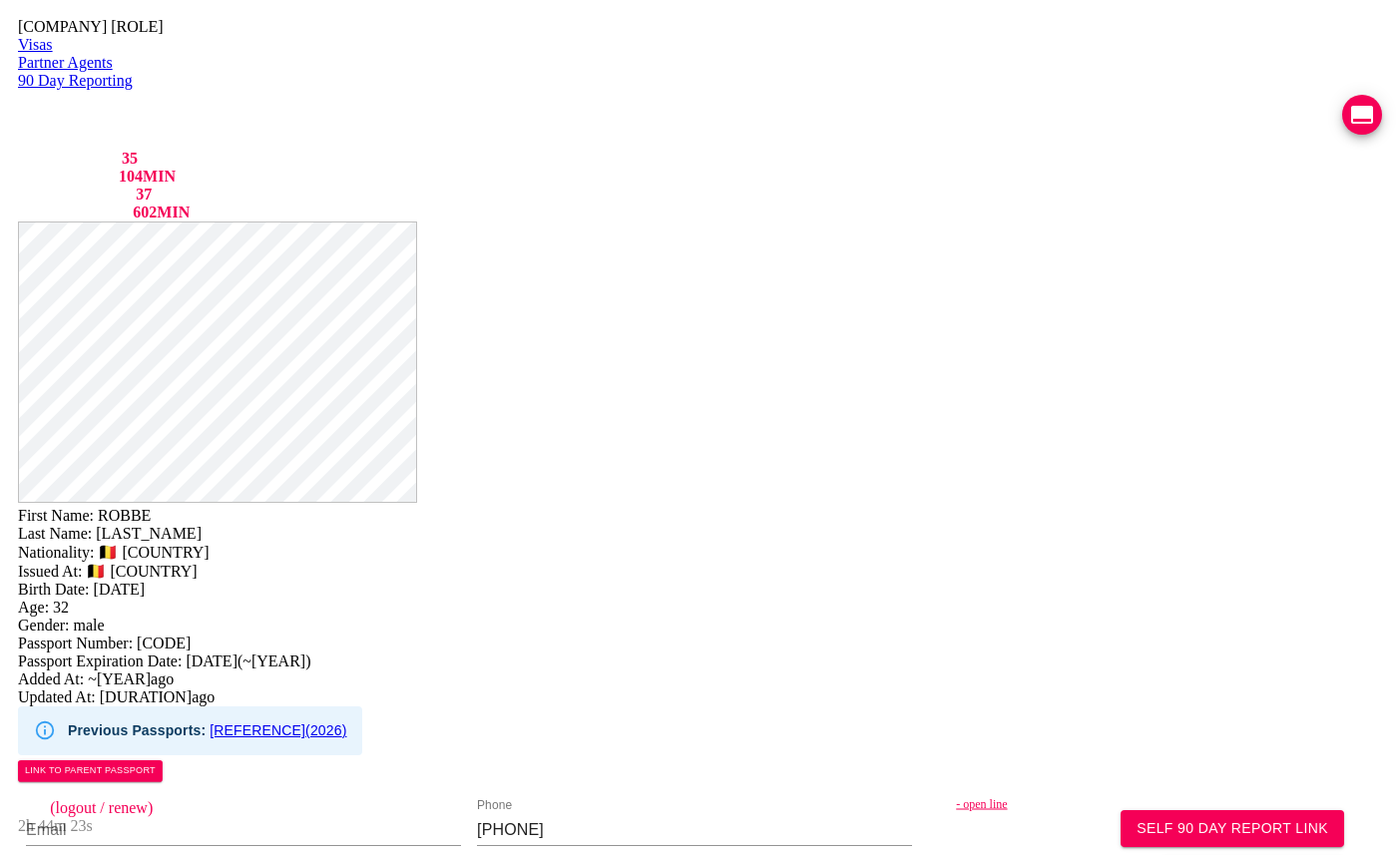 click on "VIEW TIMELINE" at bounding box center [142, 1645] 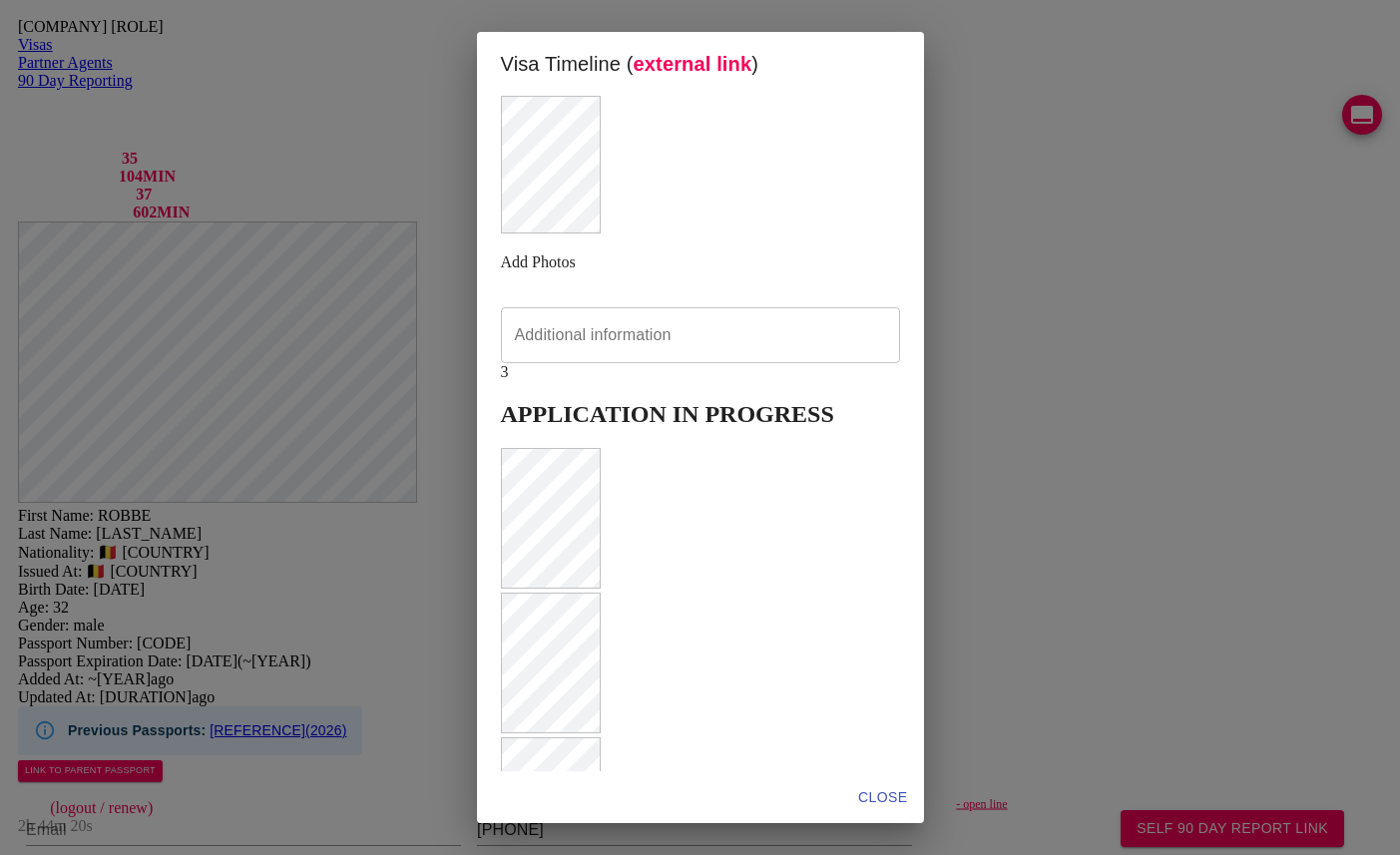 scroll, scrollTop: 0, scrollLeft: 0, axis: both 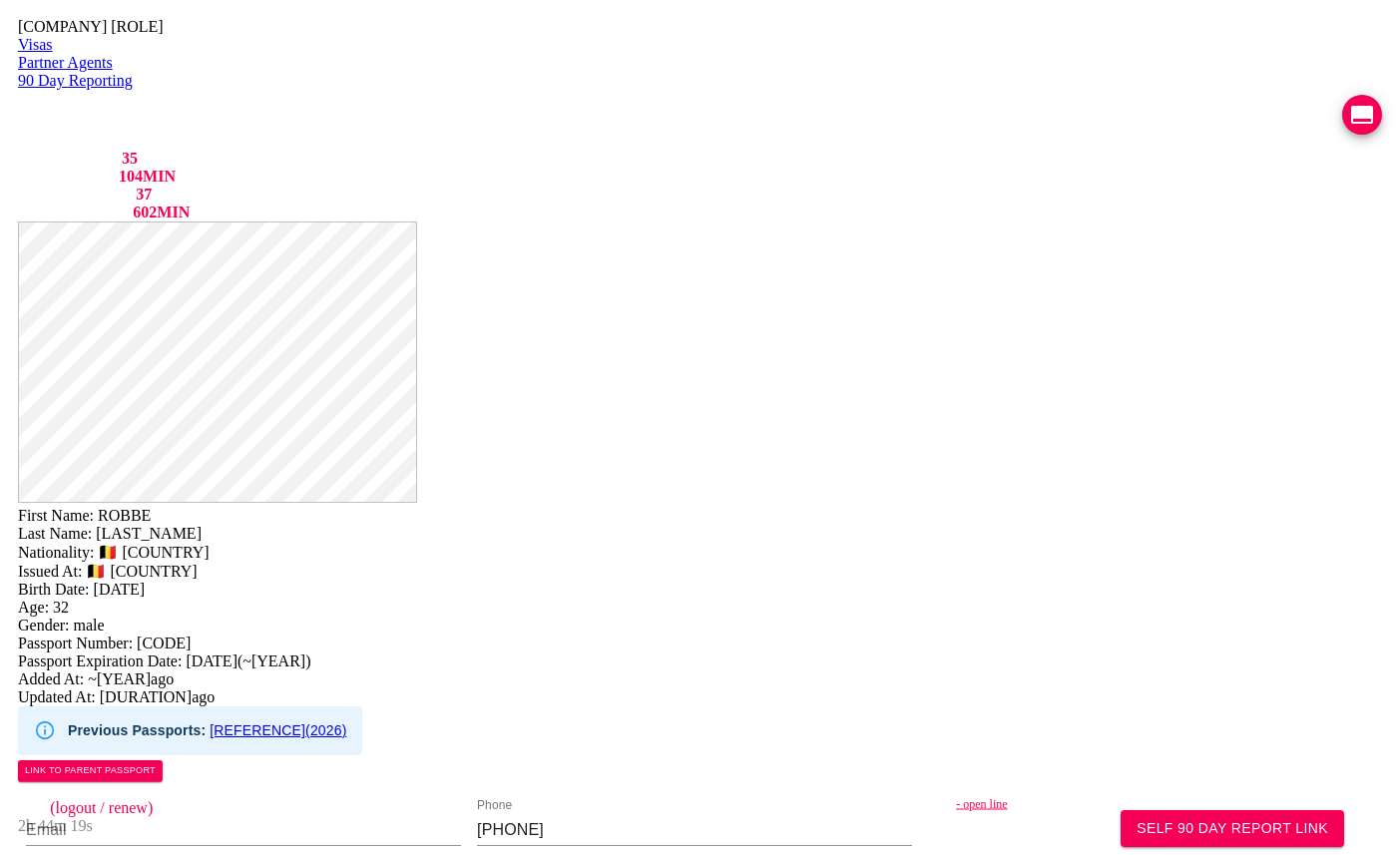 click on "VIEW TIMELINE" at bounding box center [153, 1770] 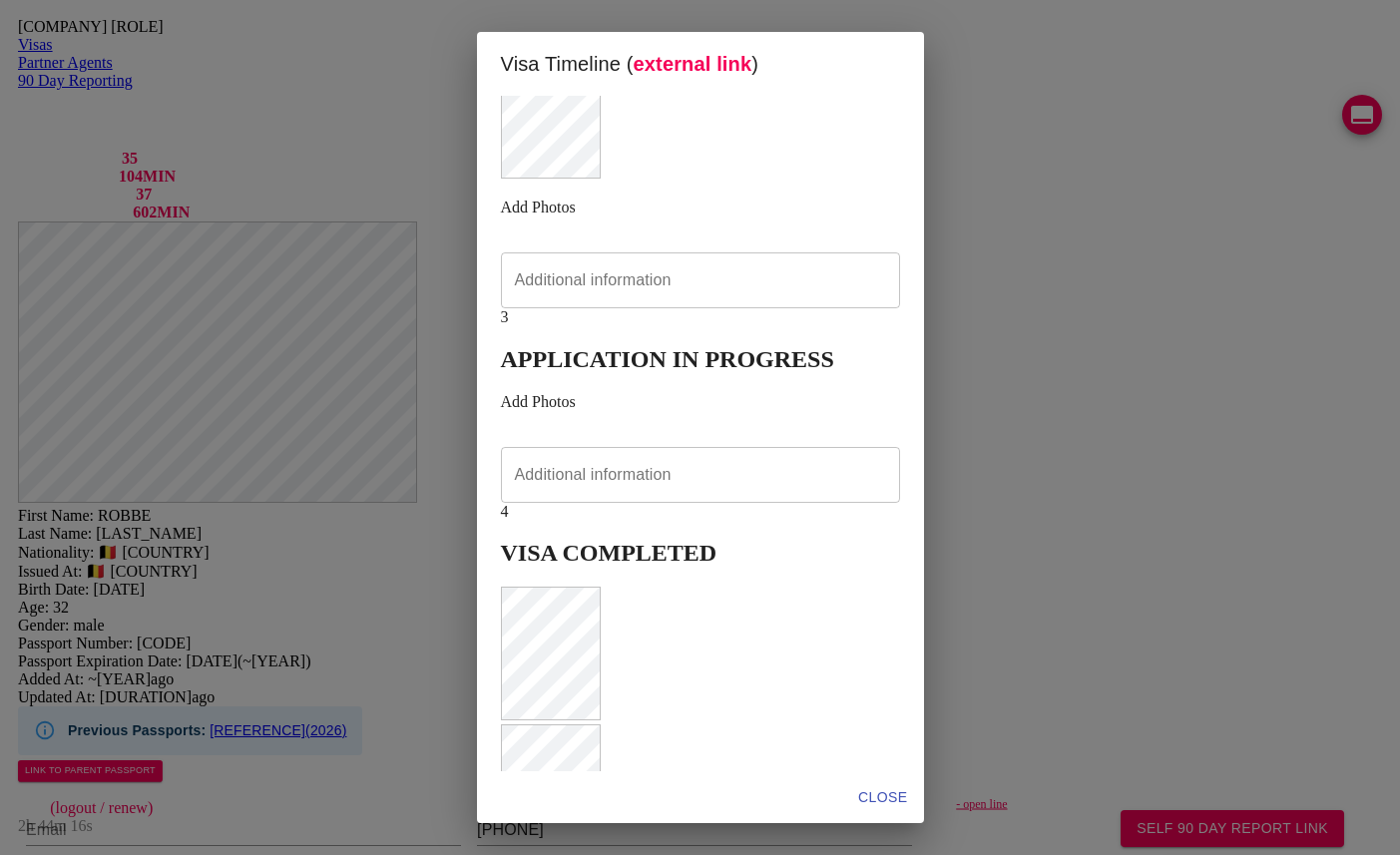 scroll, scrollTop: 331, scrollLeft: 0, axis: vertical 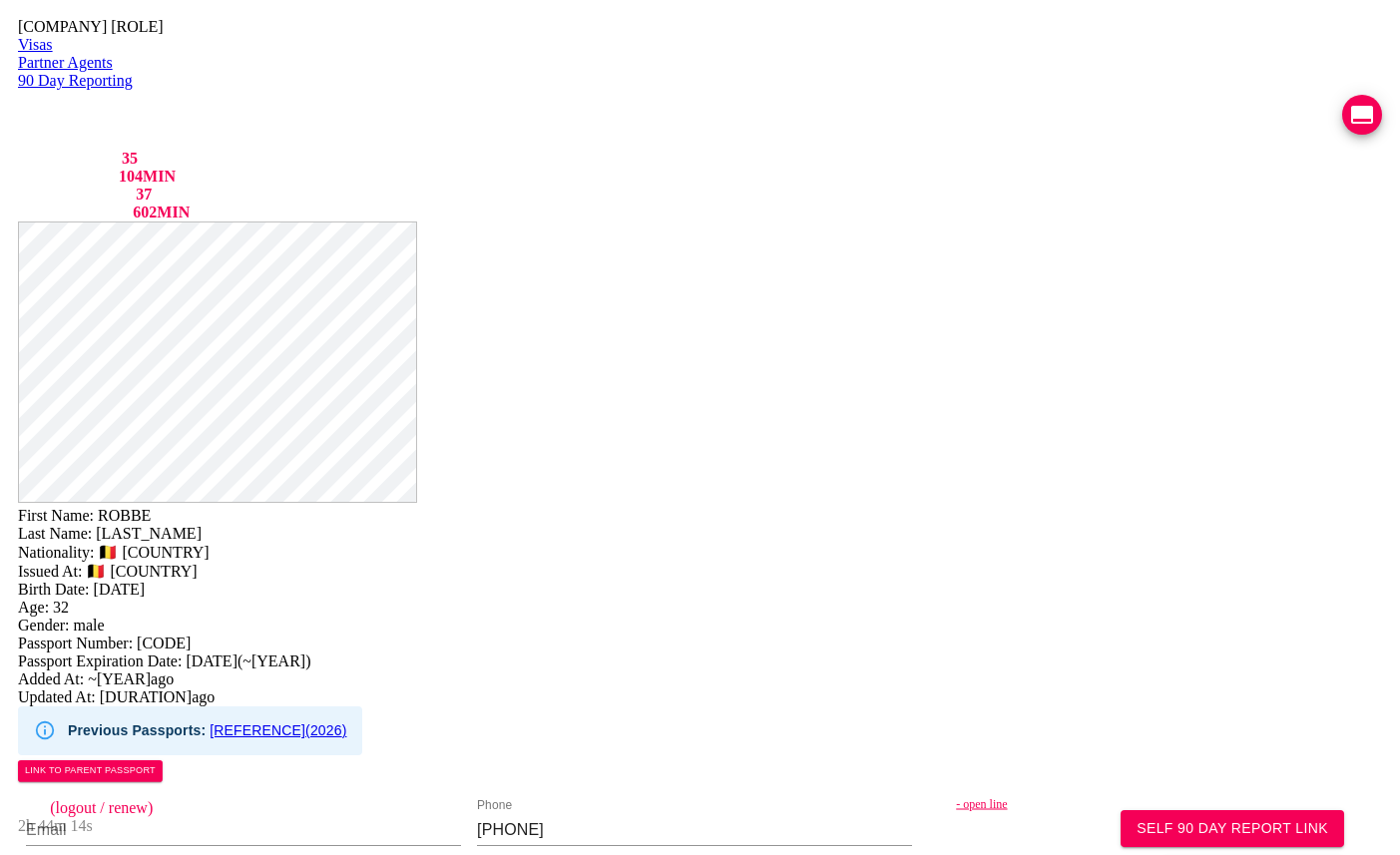 click on "VIEW TIMELINE" at bounding box center (142, 1645) 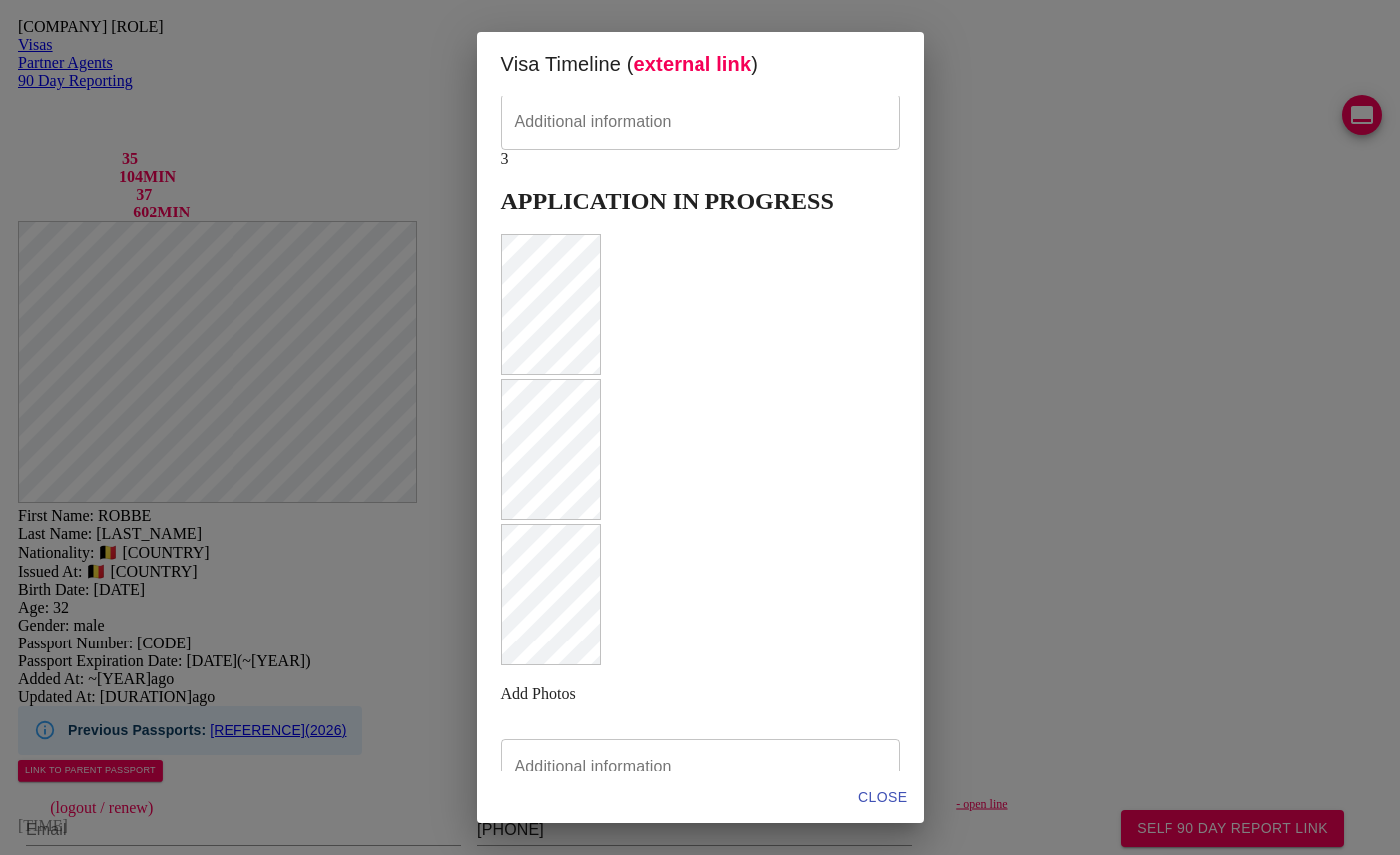 scroll, scrollTop: 550, scrollLeft: 0, axis: vertical 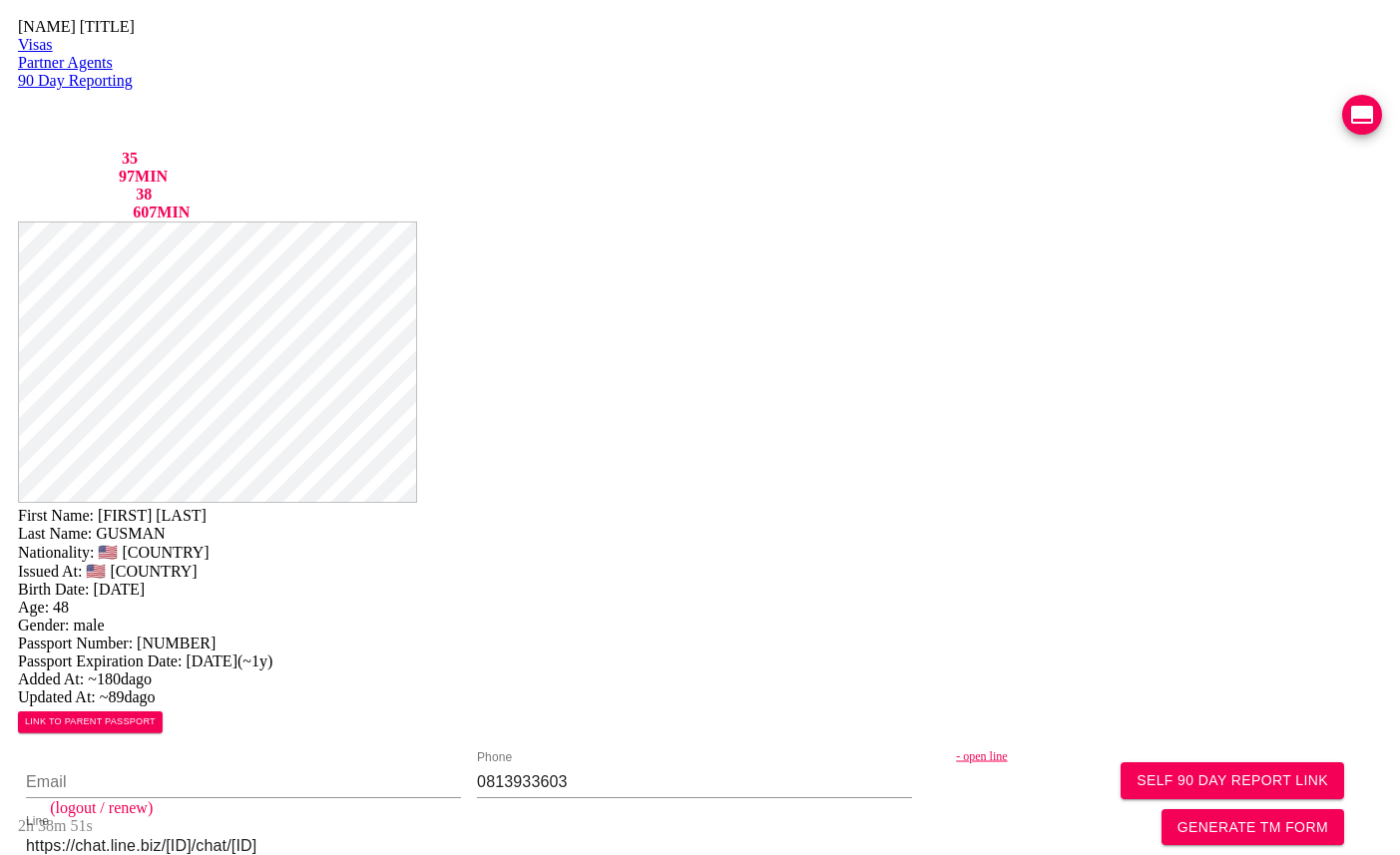 click on "VIEW TIMELINE" at bounding box center (153, 1618) 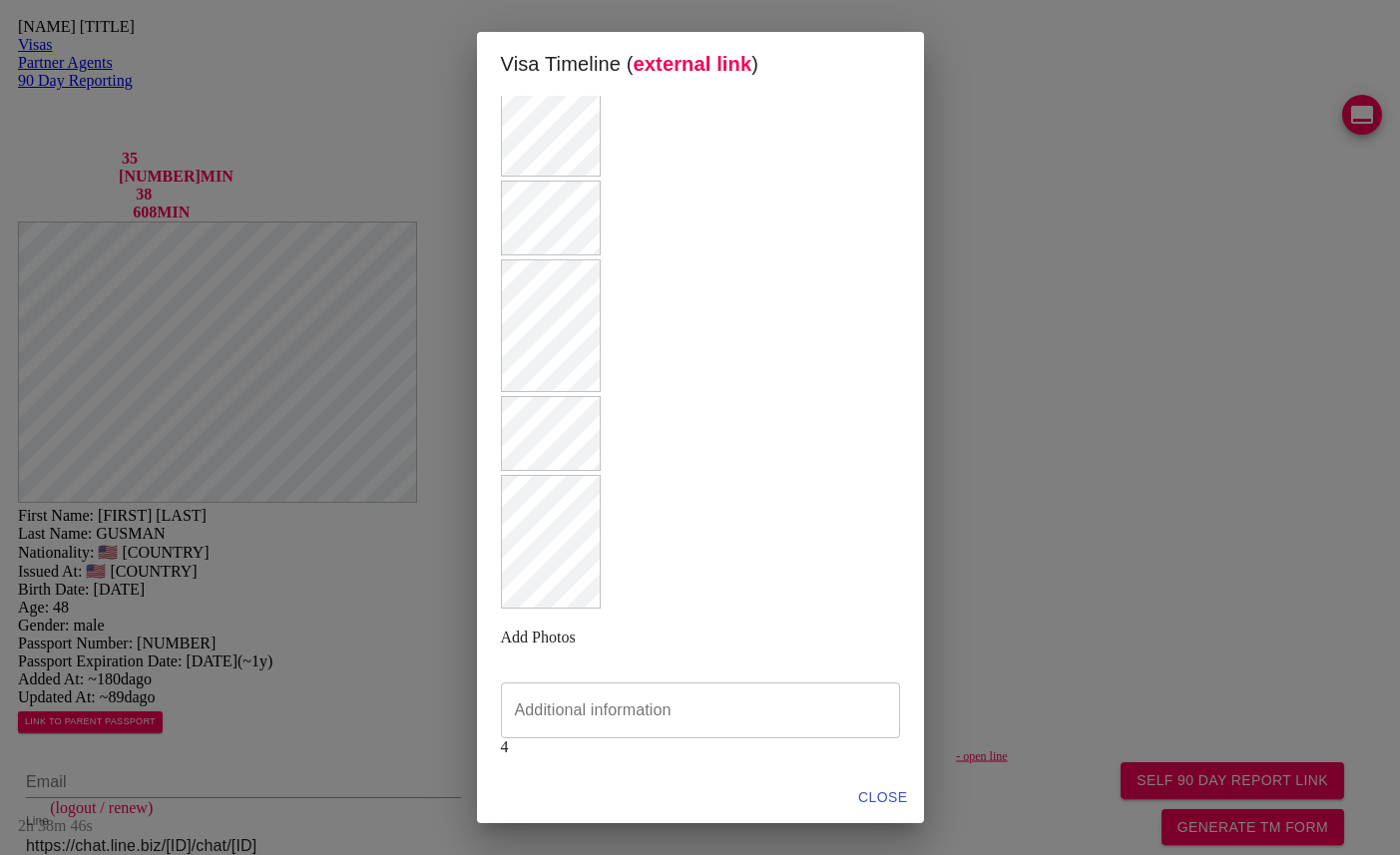 scroll, scrollTop: 505, scrollLeft: 0, axis: vertical 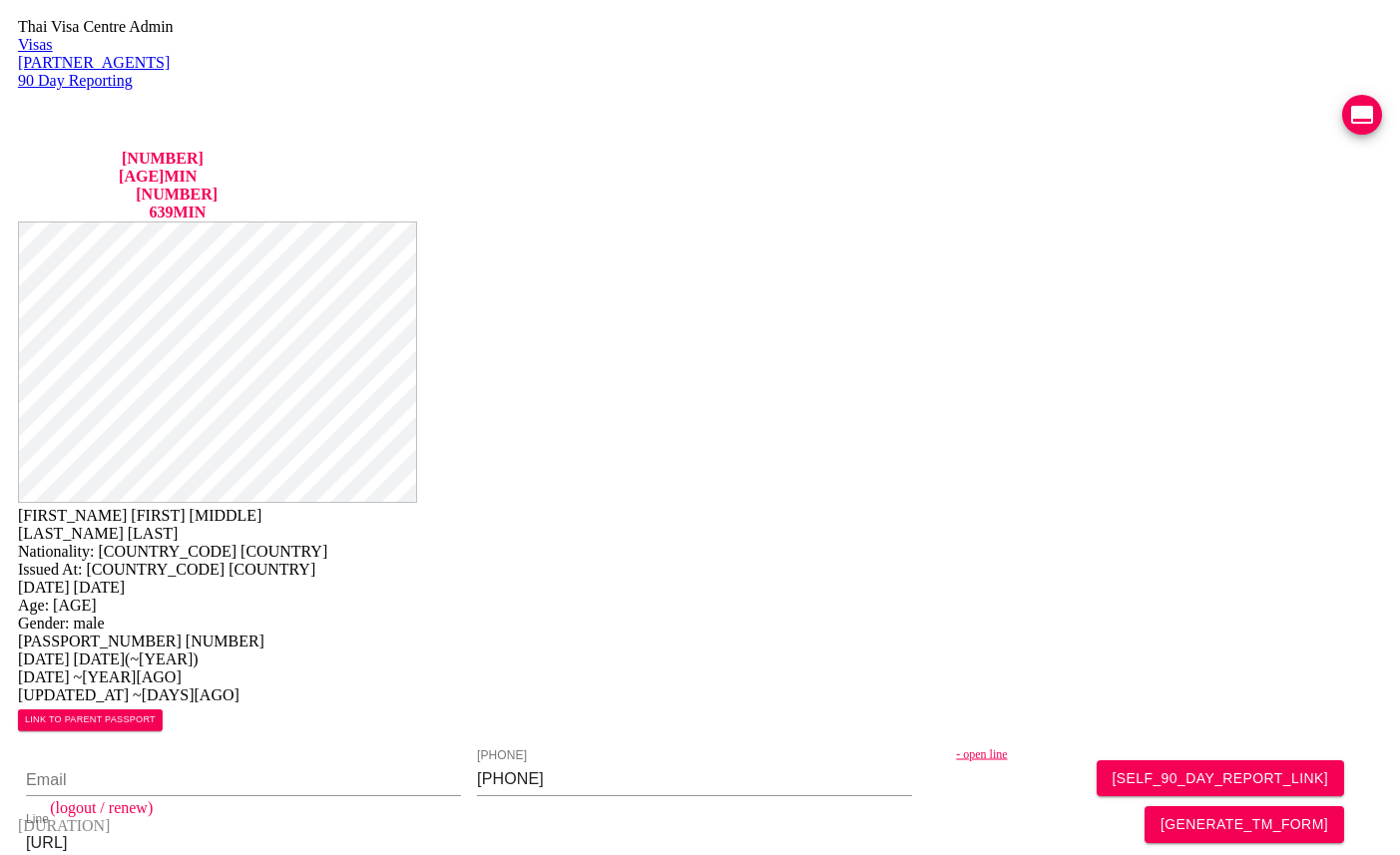 click on "COMPLETED" at bounding box center (126, 3292) 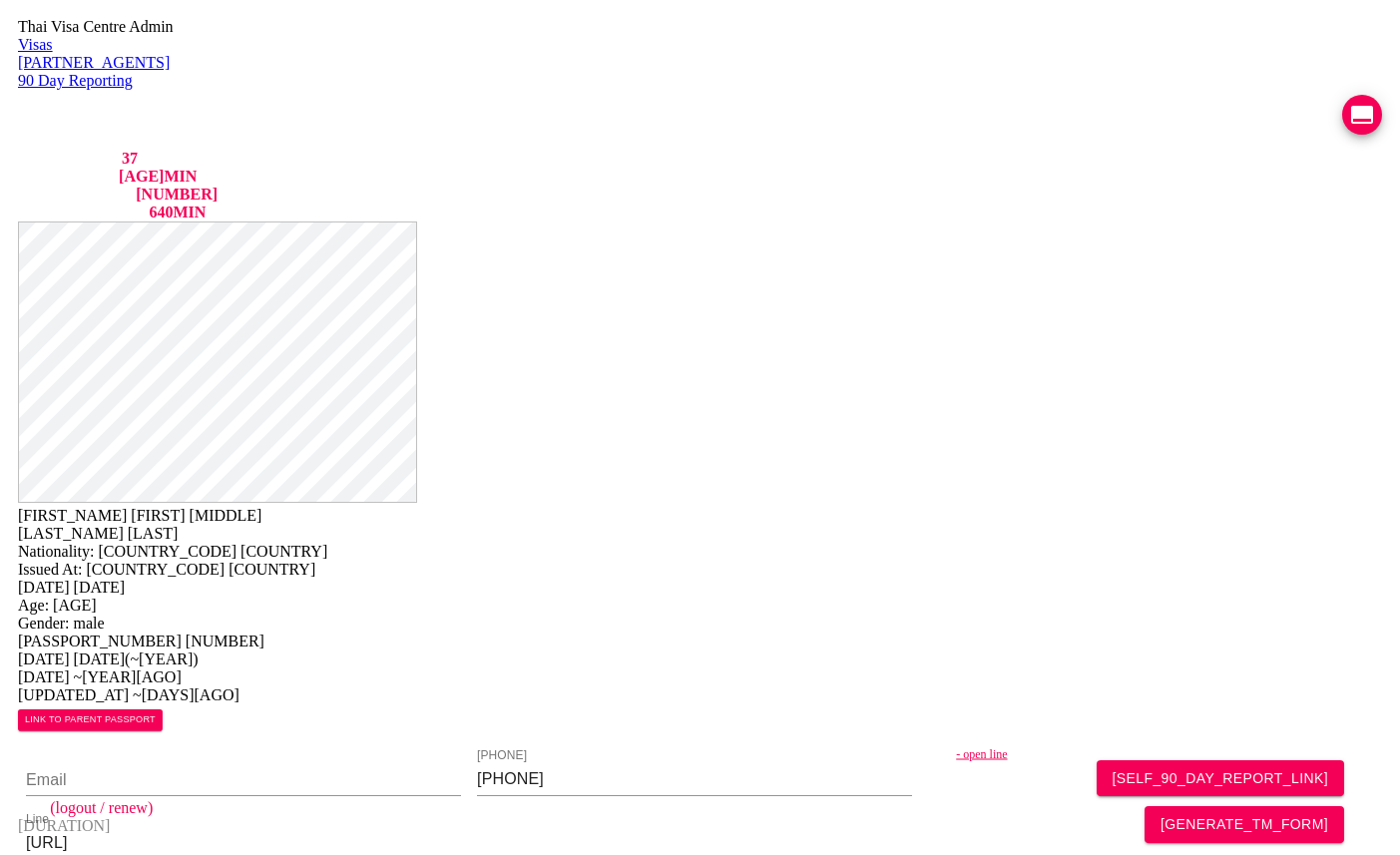 scroll, scrollTop: 0, scrollLeft: 0, axis: both 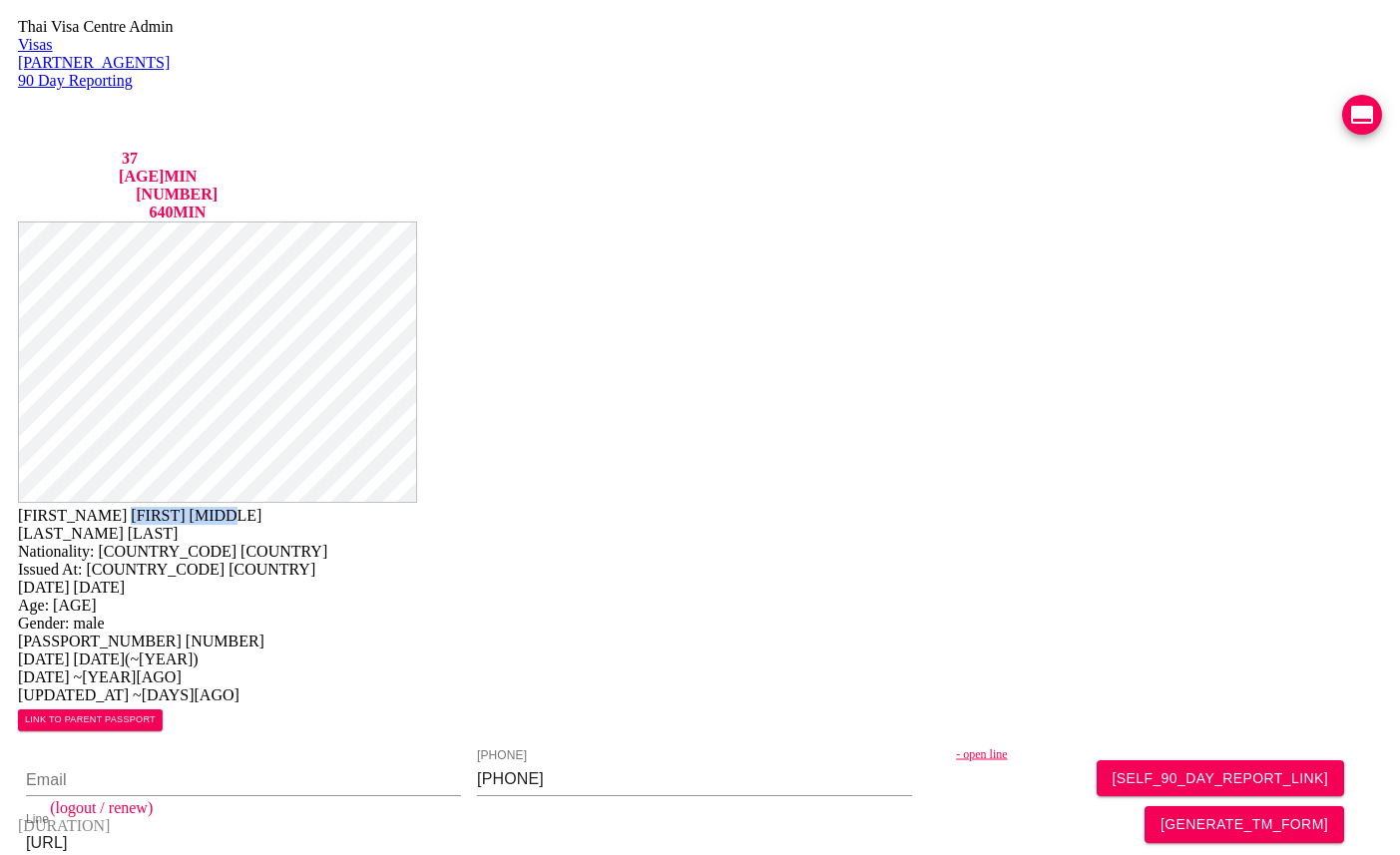 drag, startPoint x: 780, startPoint y: 47, endPoint x: 813, endPoint y: 6, distance: 52.63079 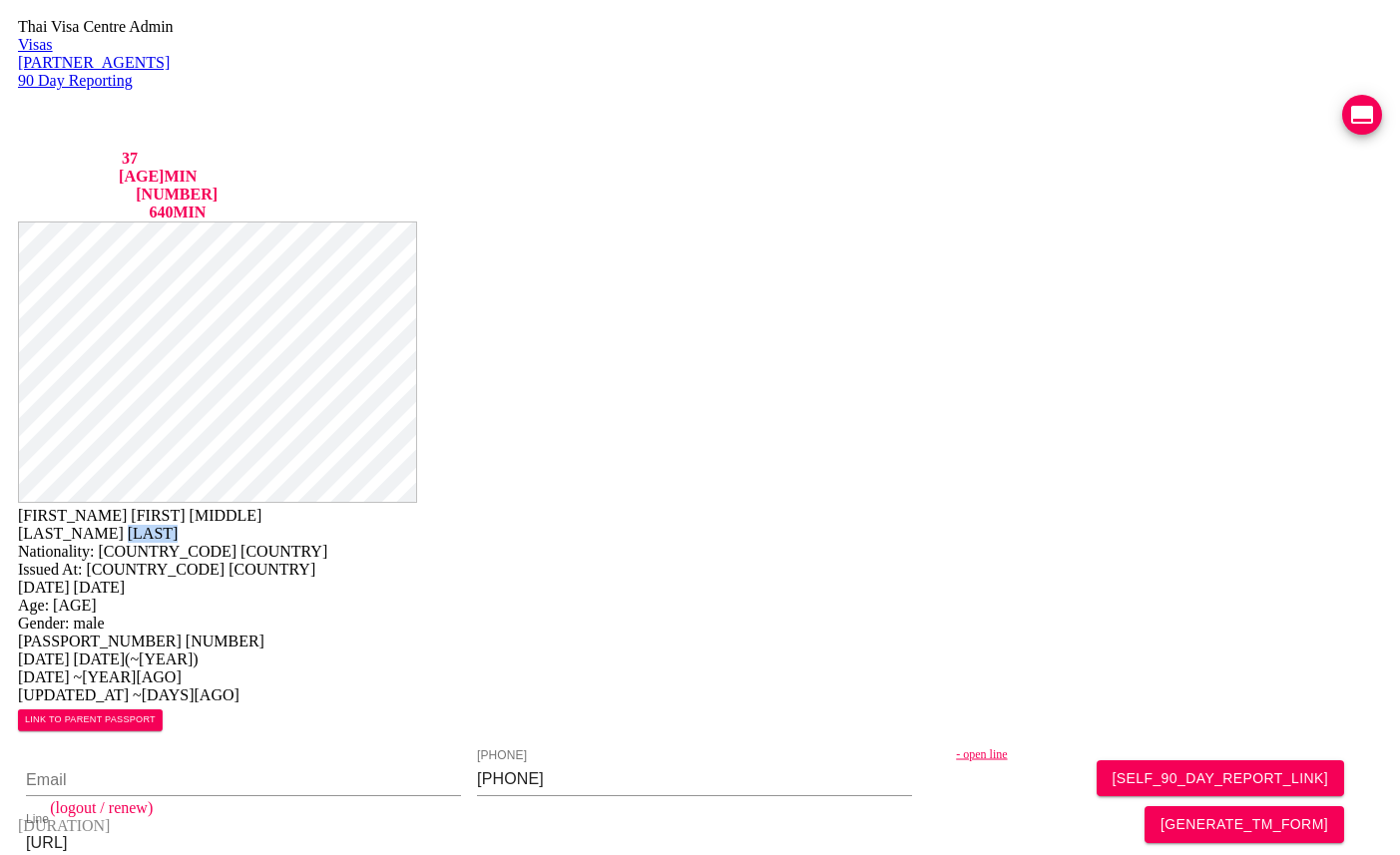 drag, startPoint x: 779, startPoint y: 66, endPoint x: 849, endPoint y: 57, distance: 70.5762 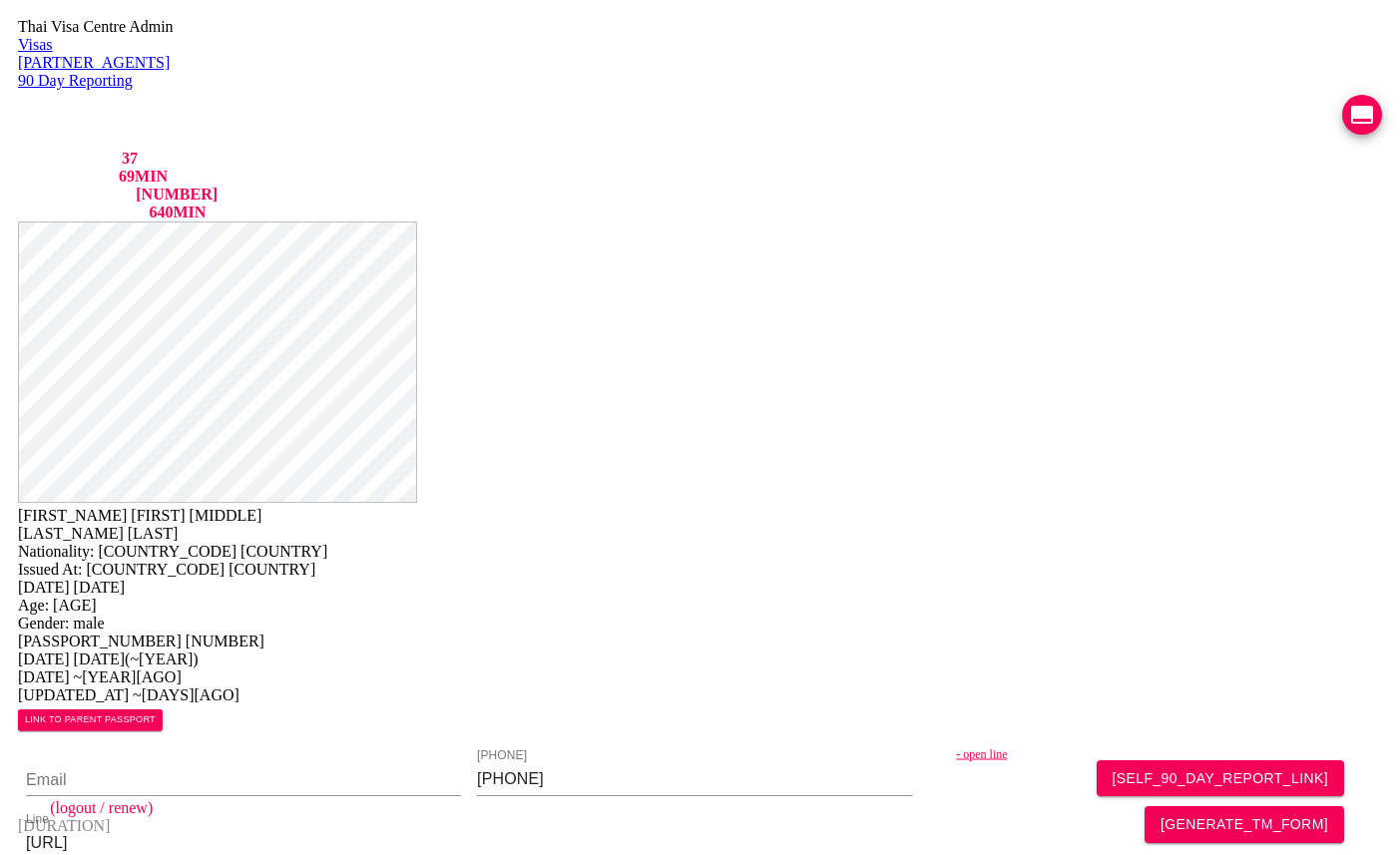 drag, startPoint x: 930, startPoint y: 256, endPoint x: 827, endPoint y: 255, distance: 103.00485 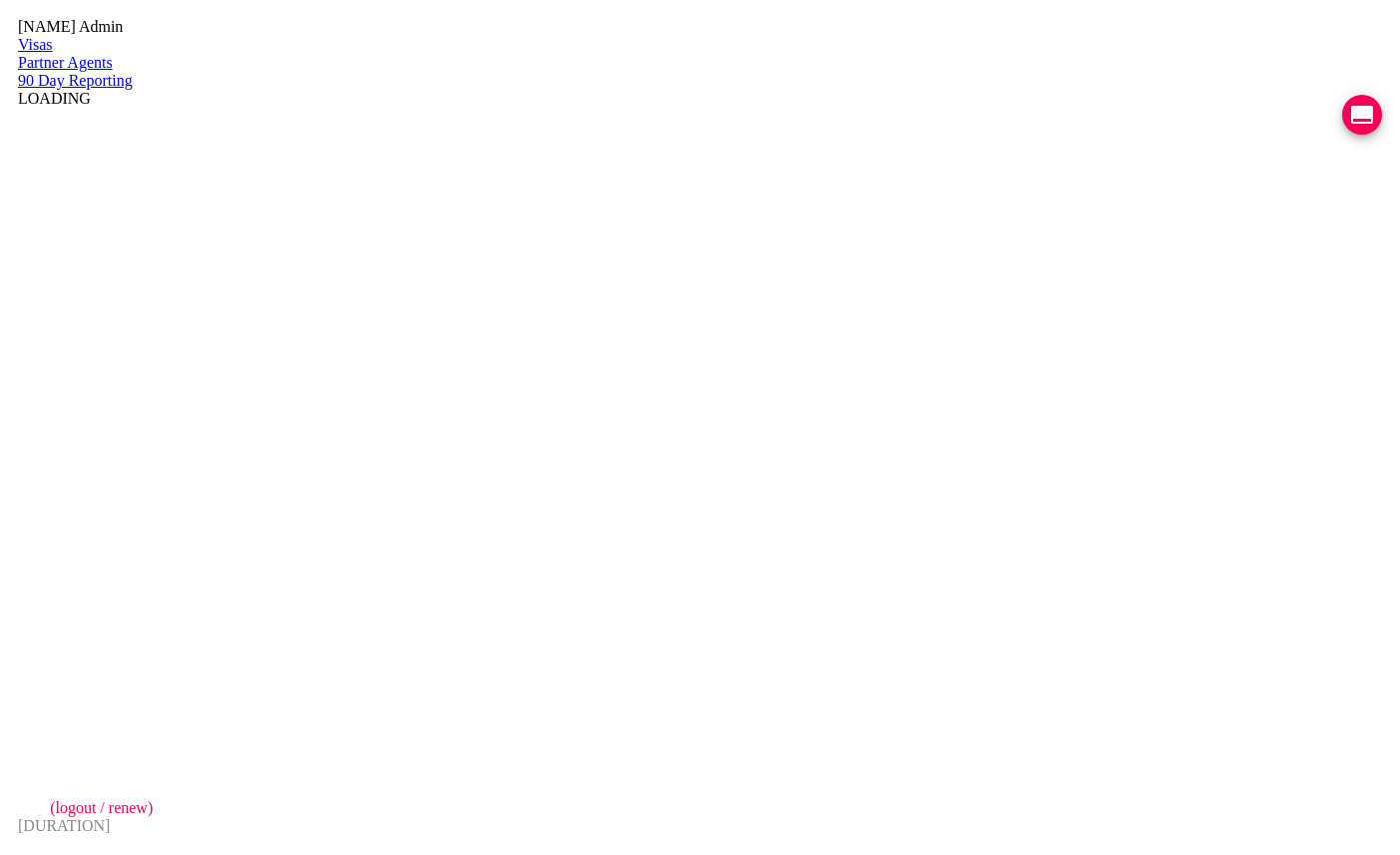 scroll, scrollTop: 0, scrollLeft: 0, axis: both 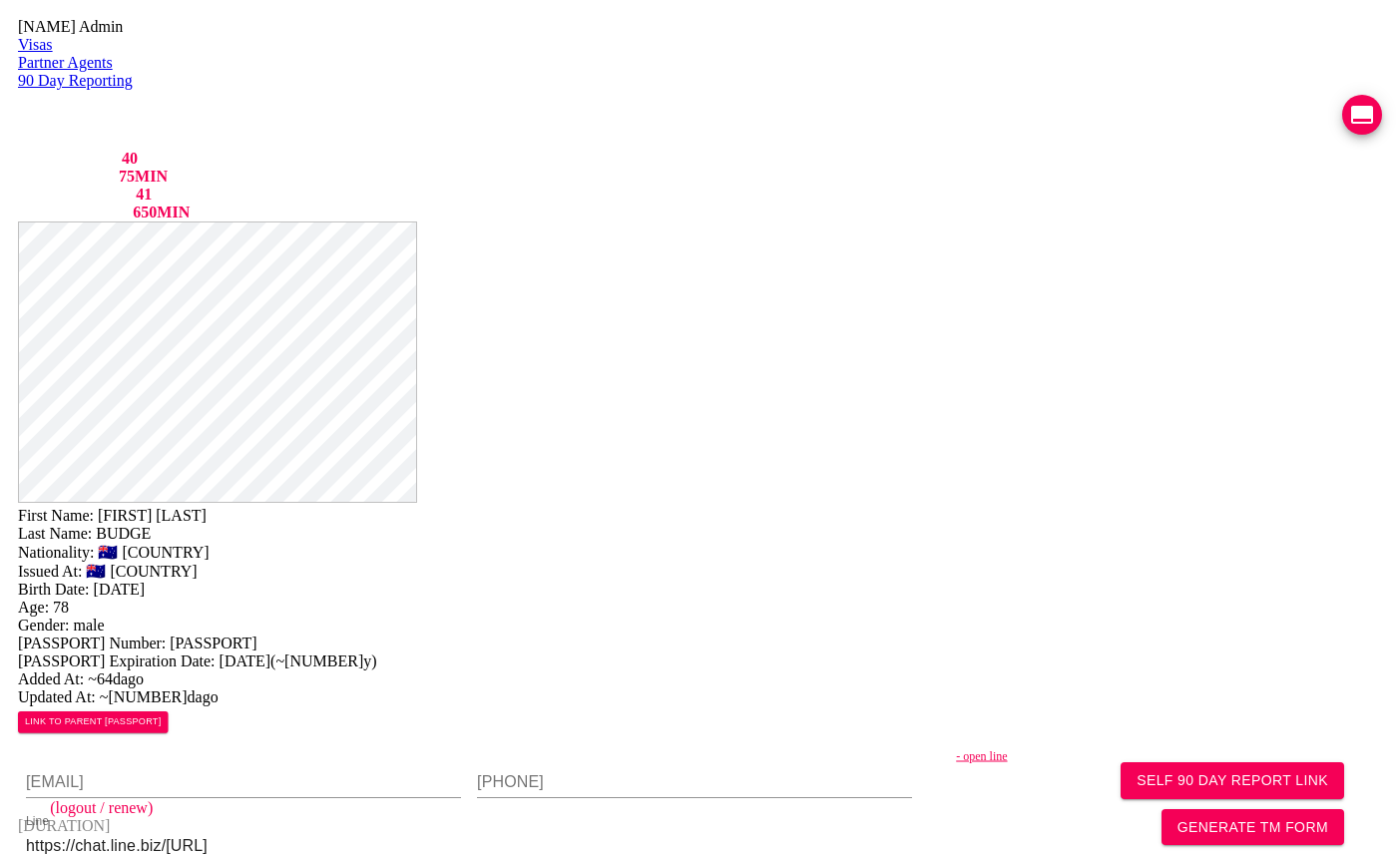 click on "- open line" at bounding box center [1179, 756] 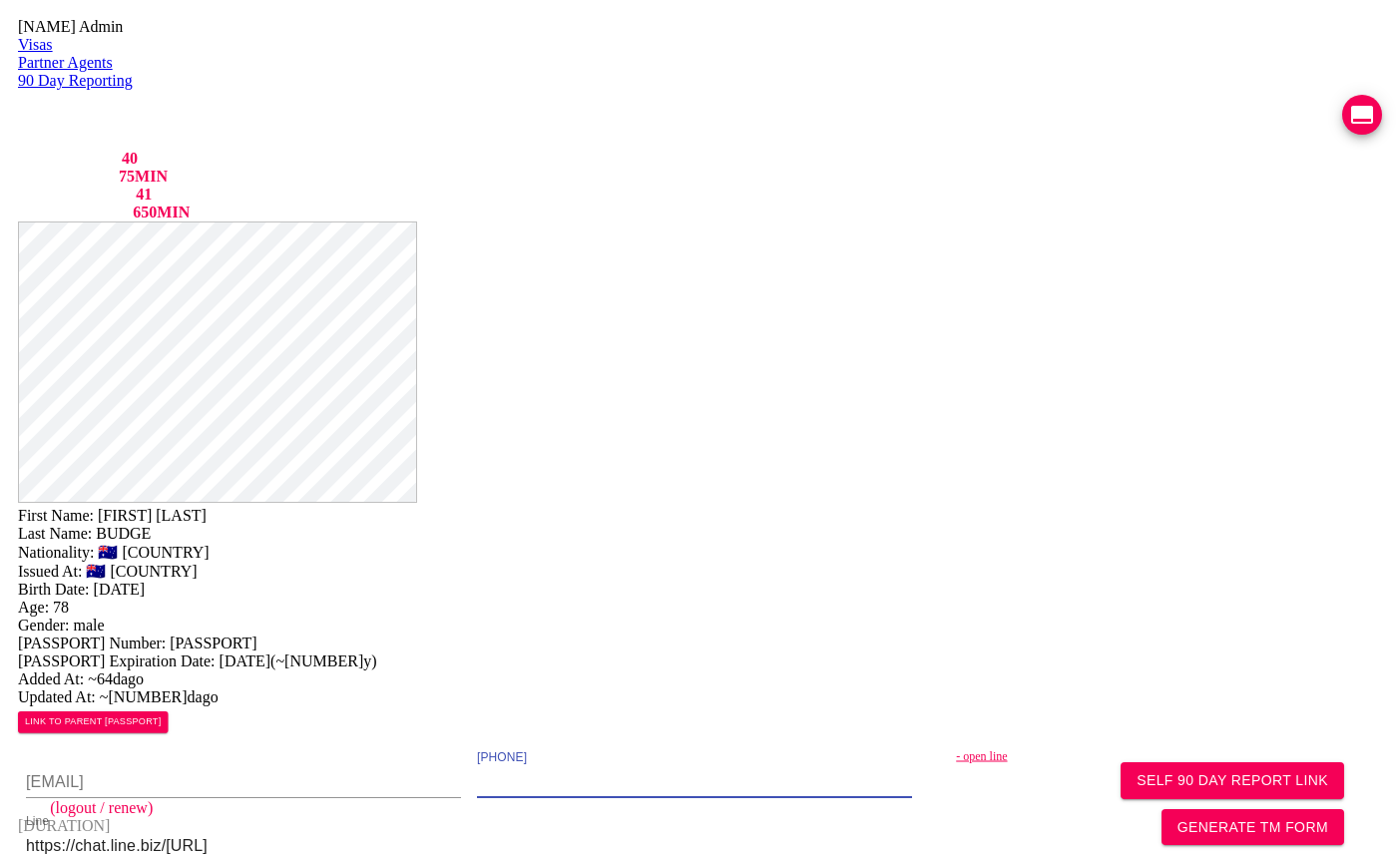 paste on "0819517027" 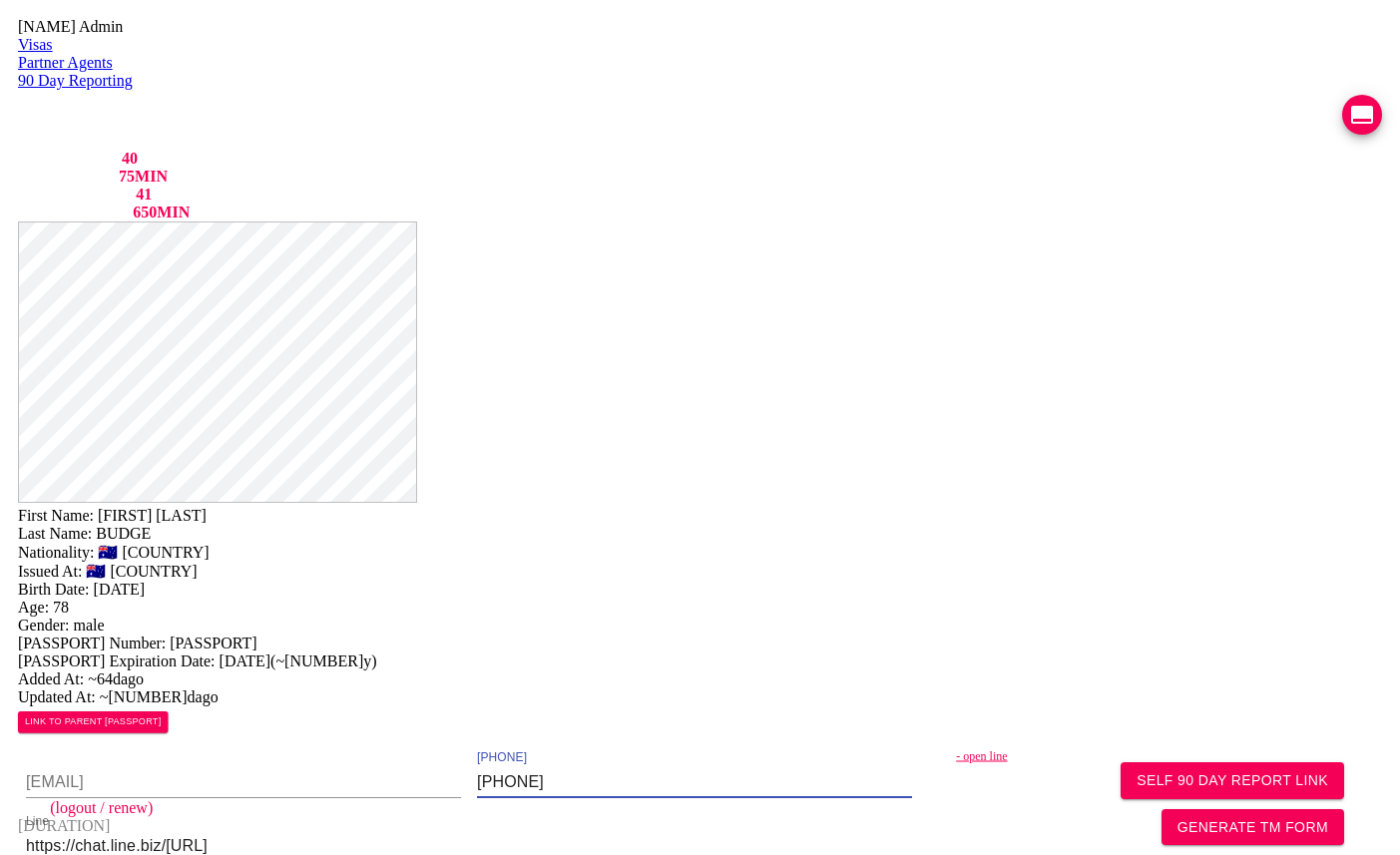 type on "0819517027" 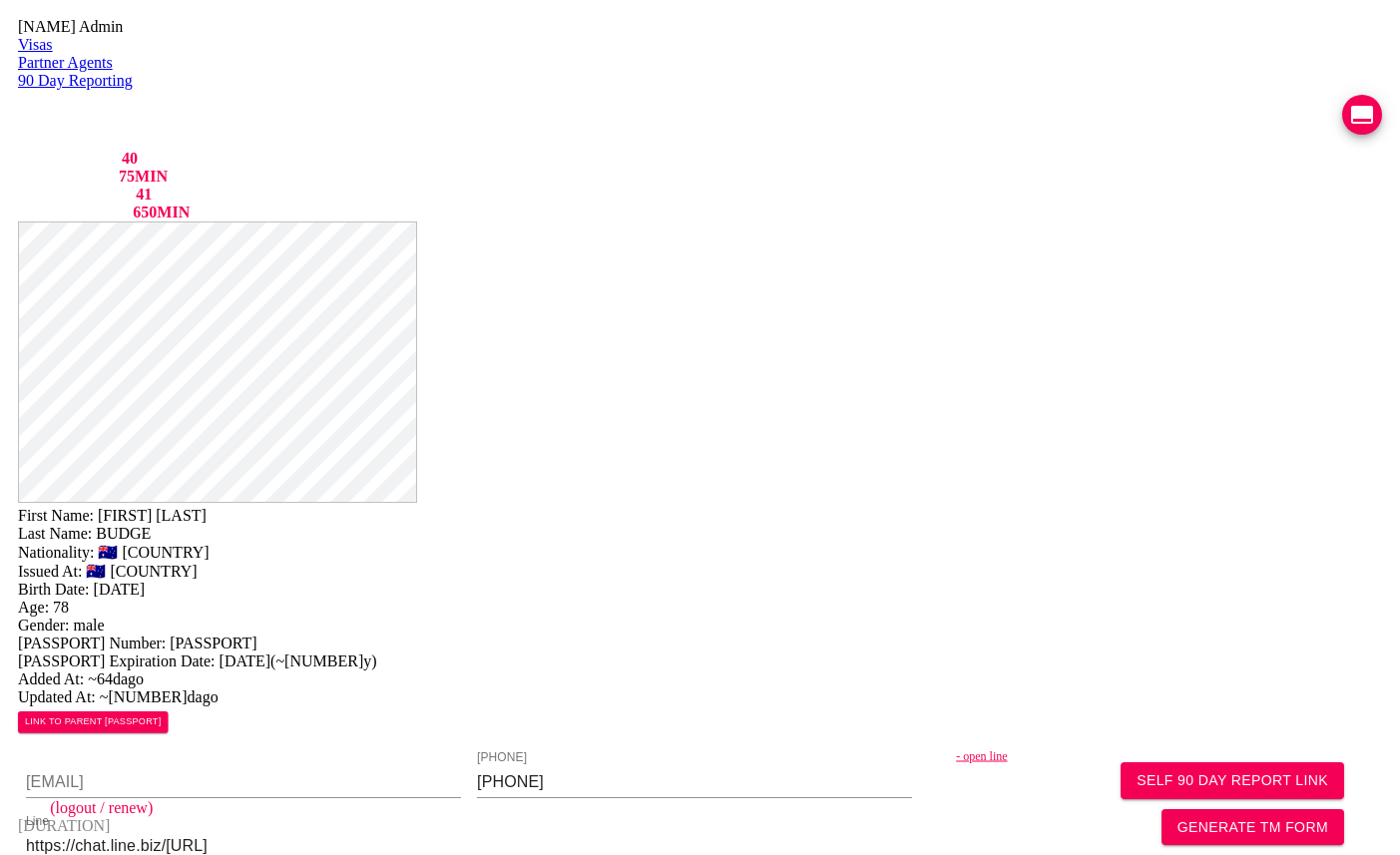click on "Save Changes" at bounding box center (1157, 1029) 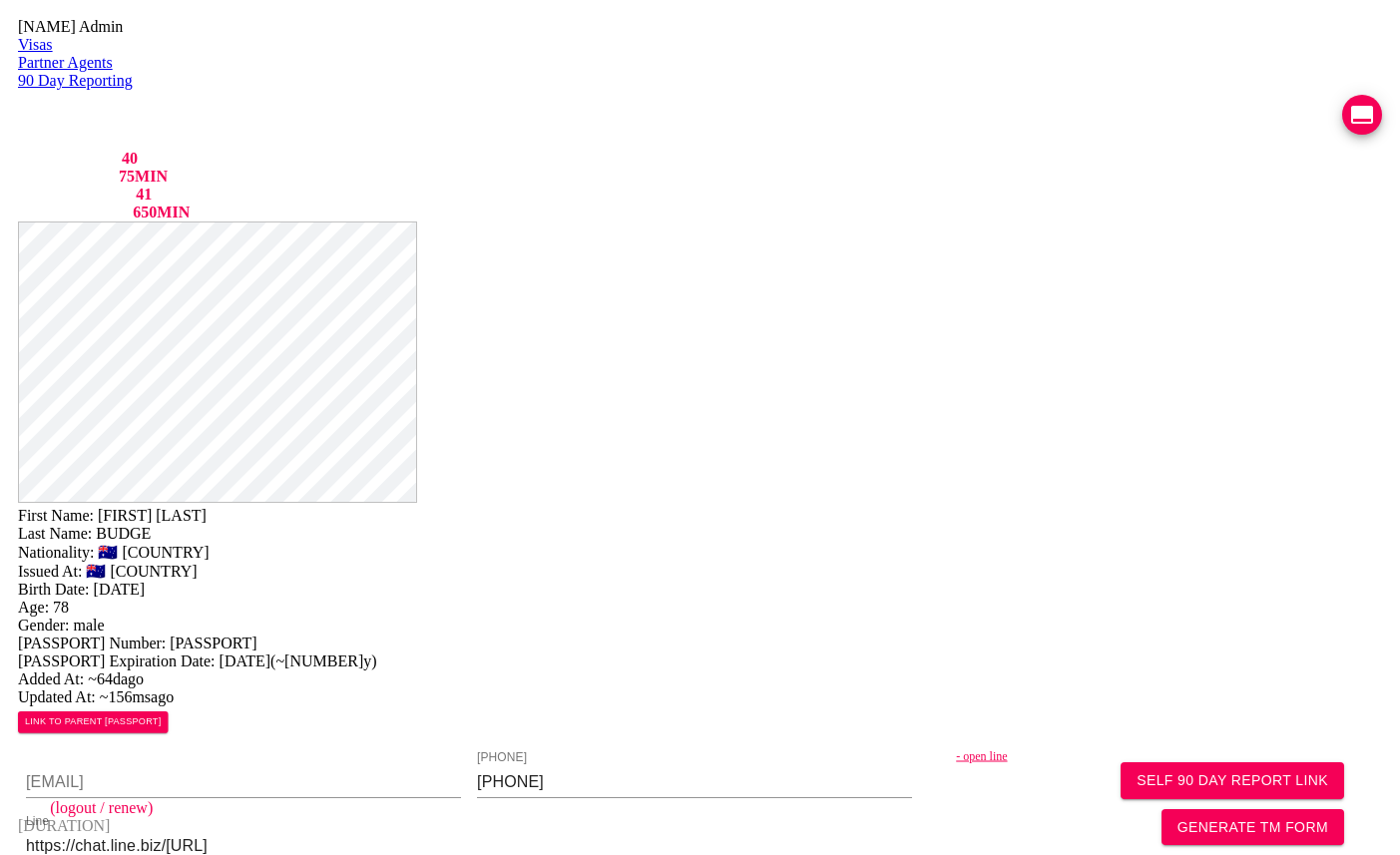 click on "Save Changes" at bounding box center (1157, 1029) 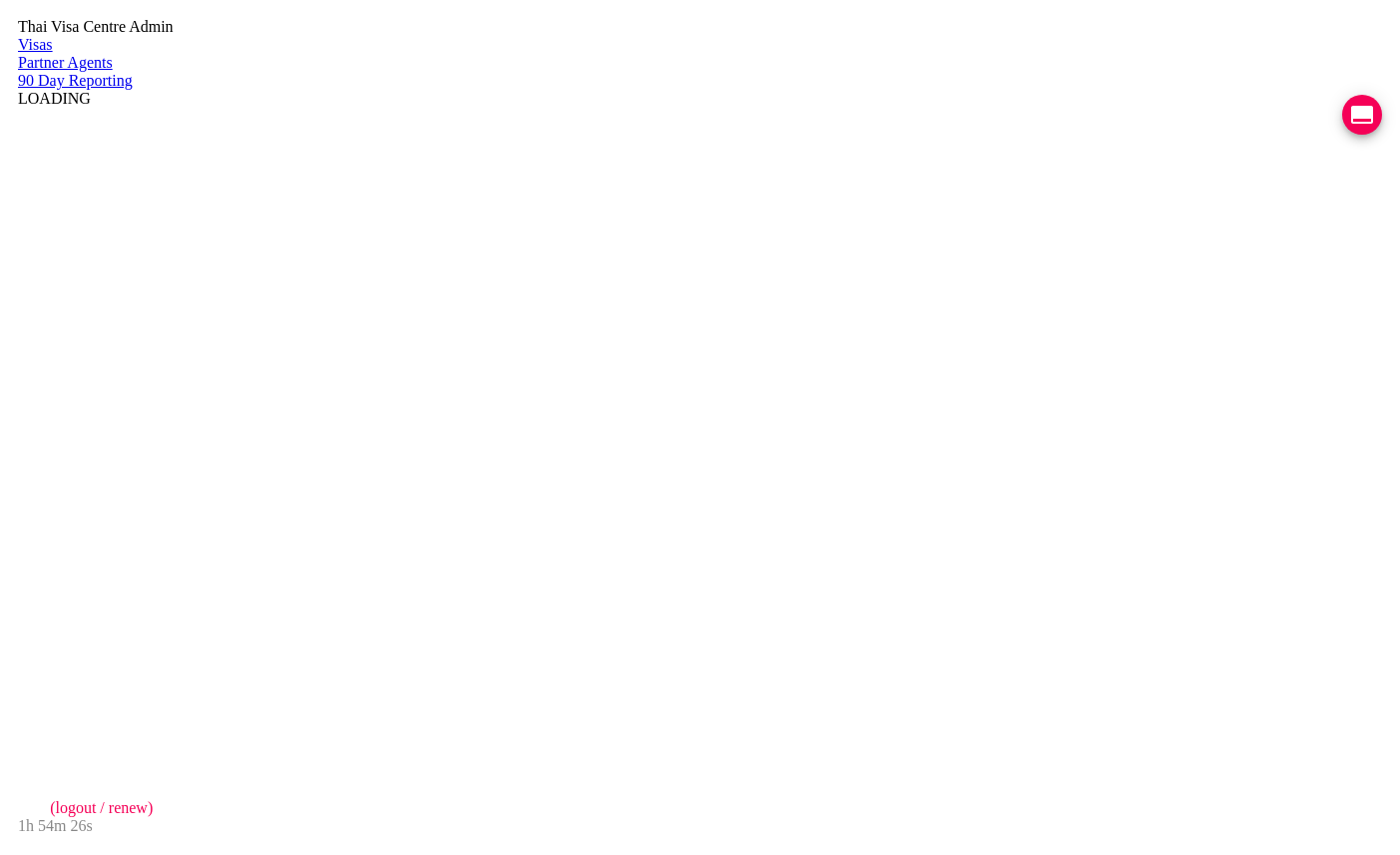 scroll, scrollTop: 0, scrollLeft: 0, axis: both 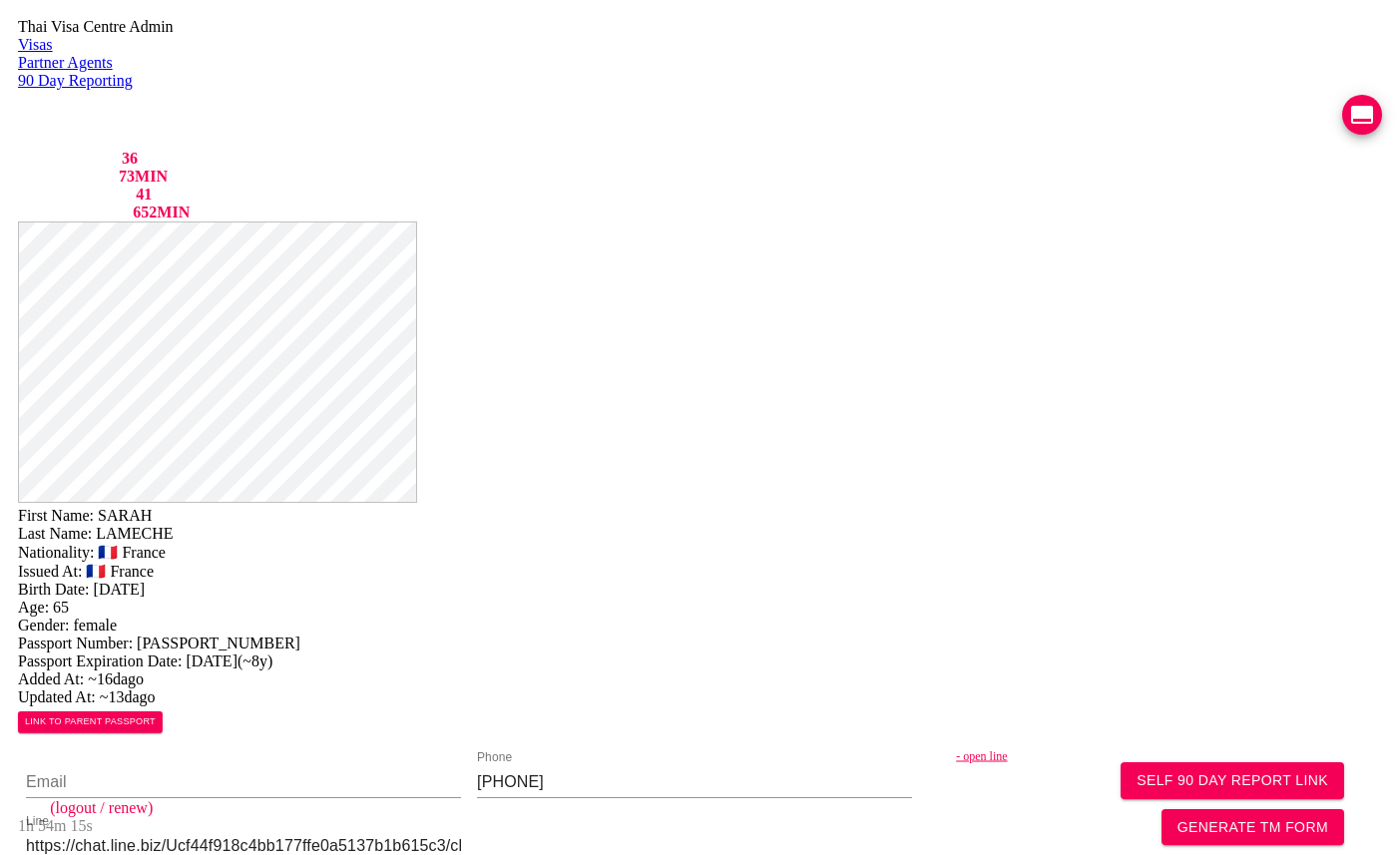 click at bounding box center [1146, 938] 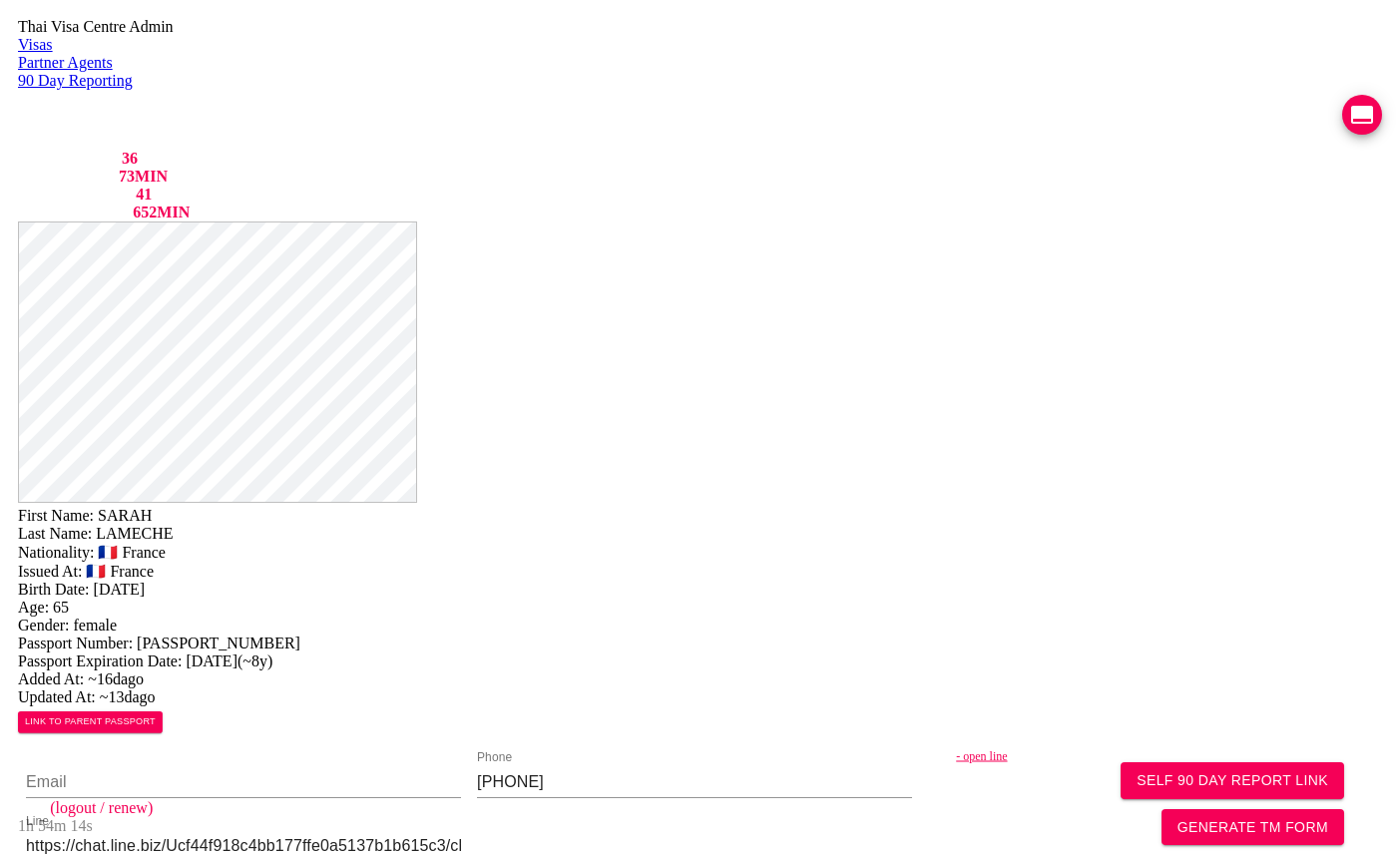 click on "Save Changes" at bounding box center (1157, 1029) 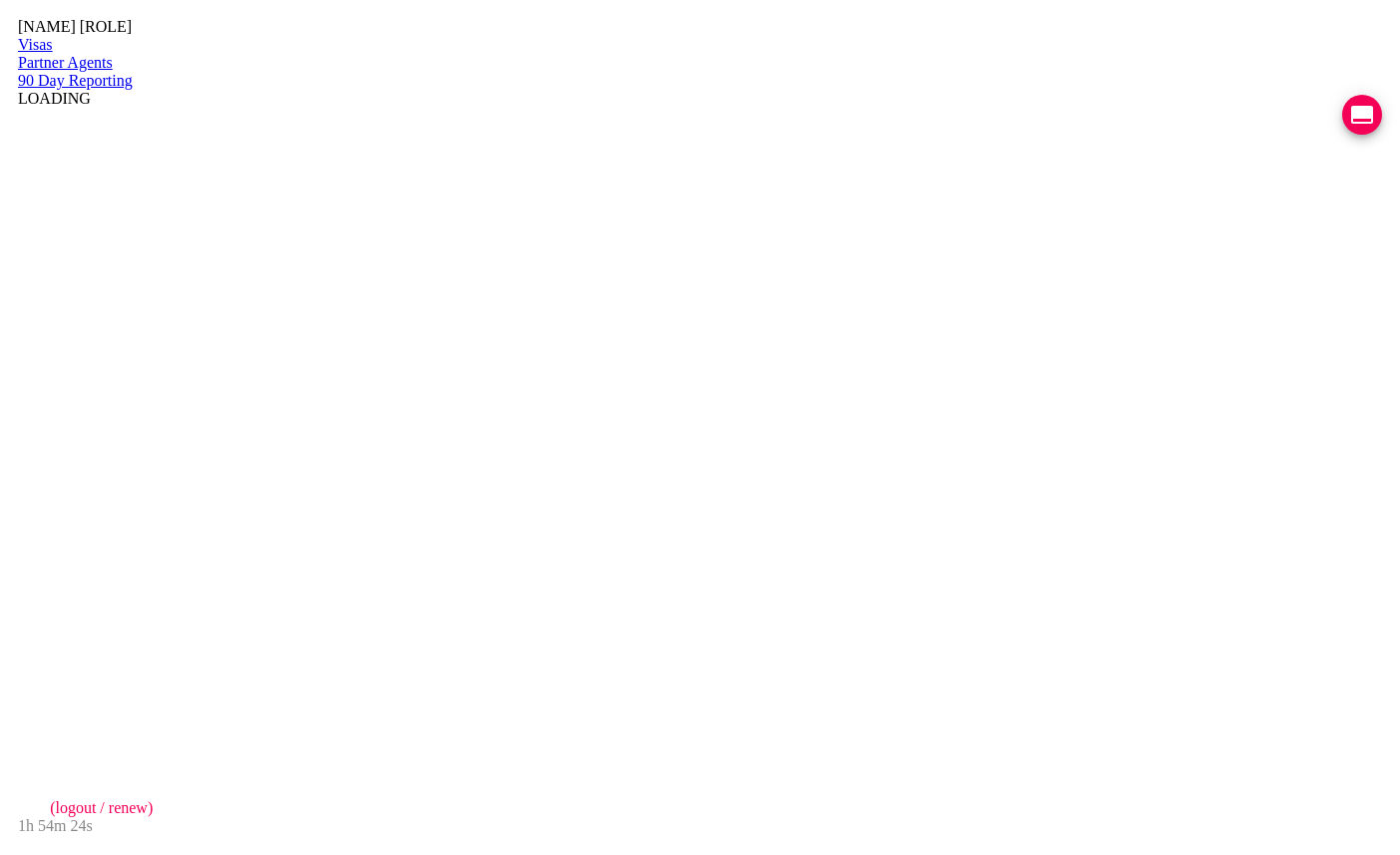 scroll, scrollTop: 0, scrollLeft: 0, axis: both 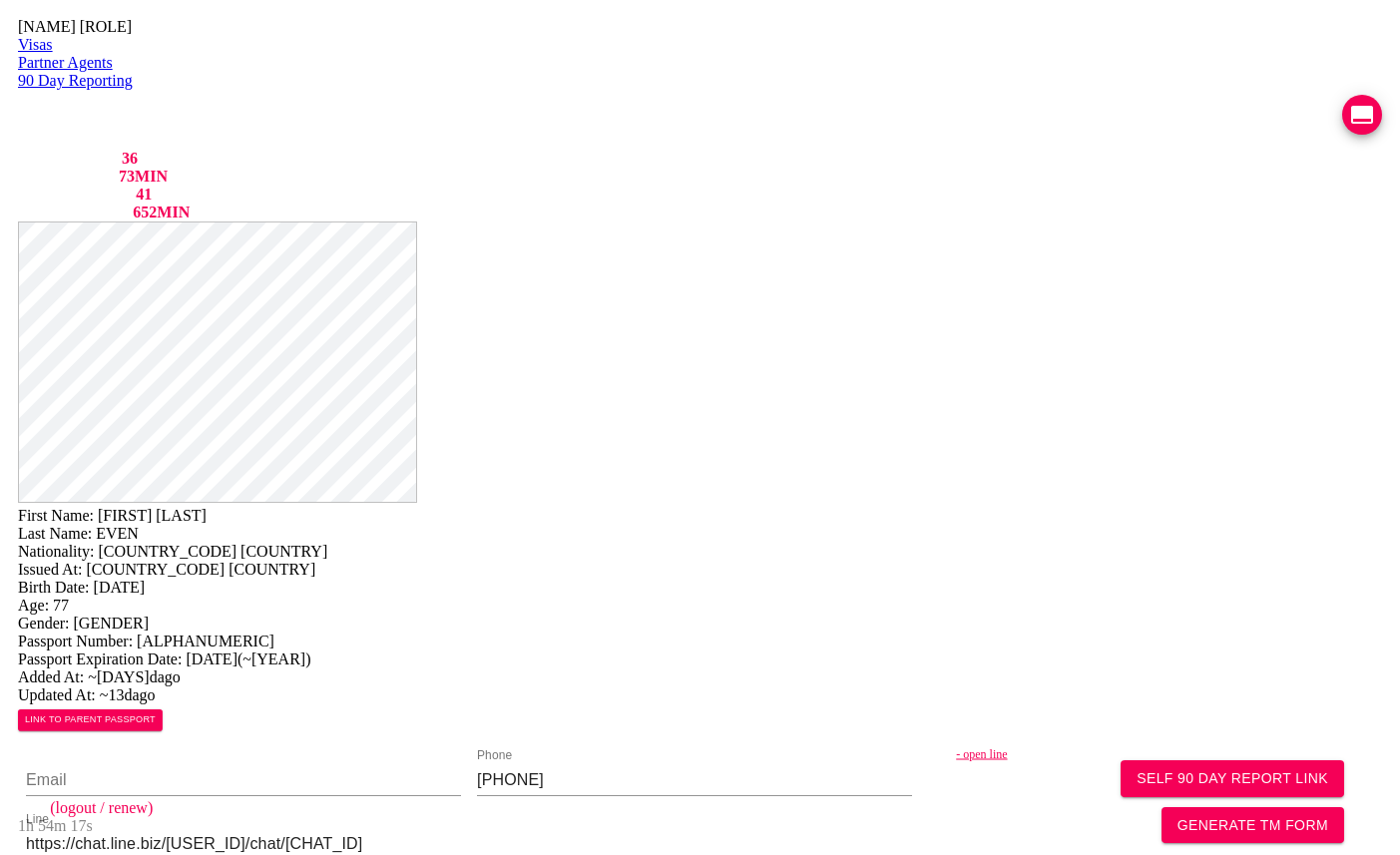 click at bounding box center [1146, 936] 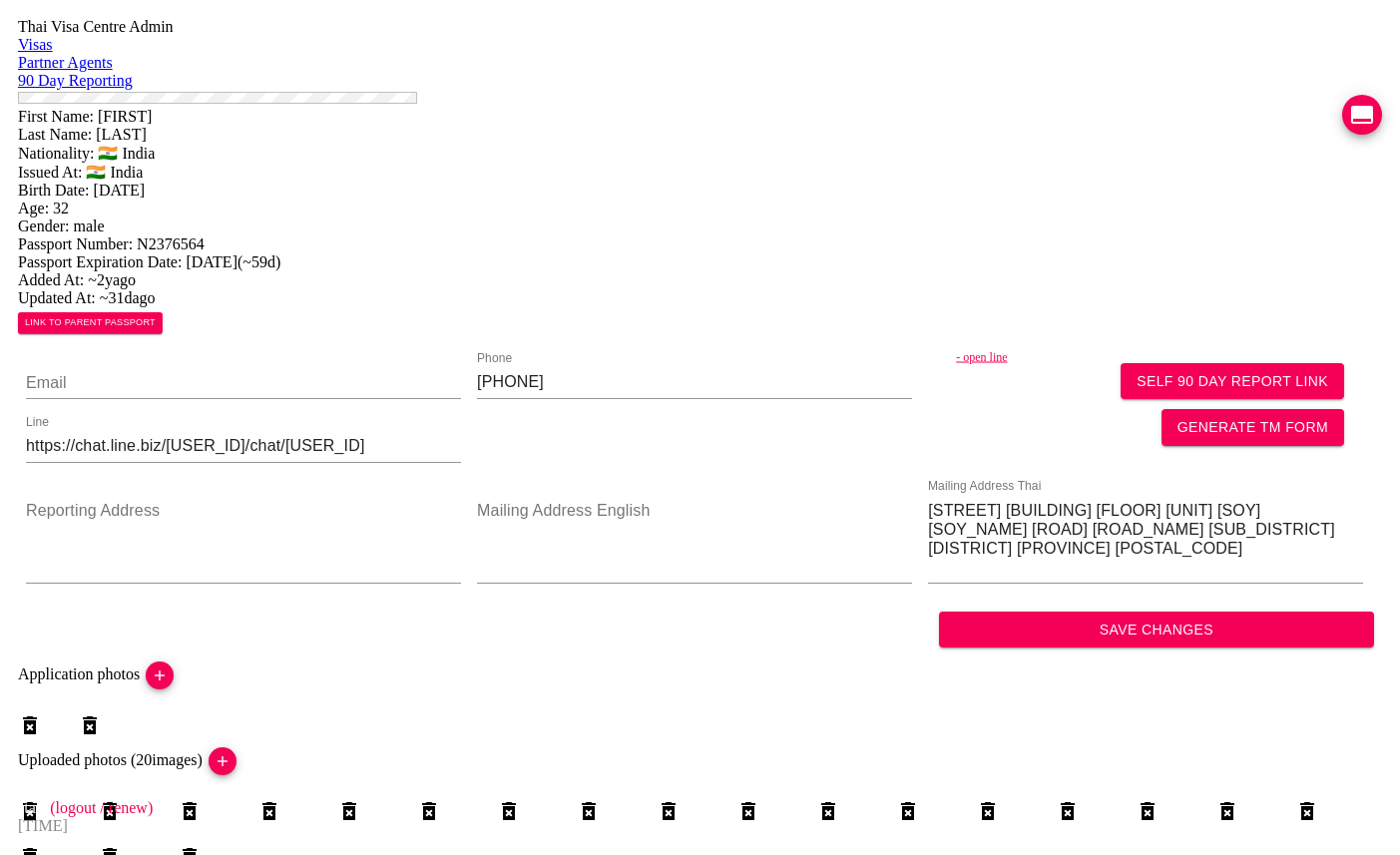scroll, scrollTop: 0, scrollLeft: 0, axis: both 